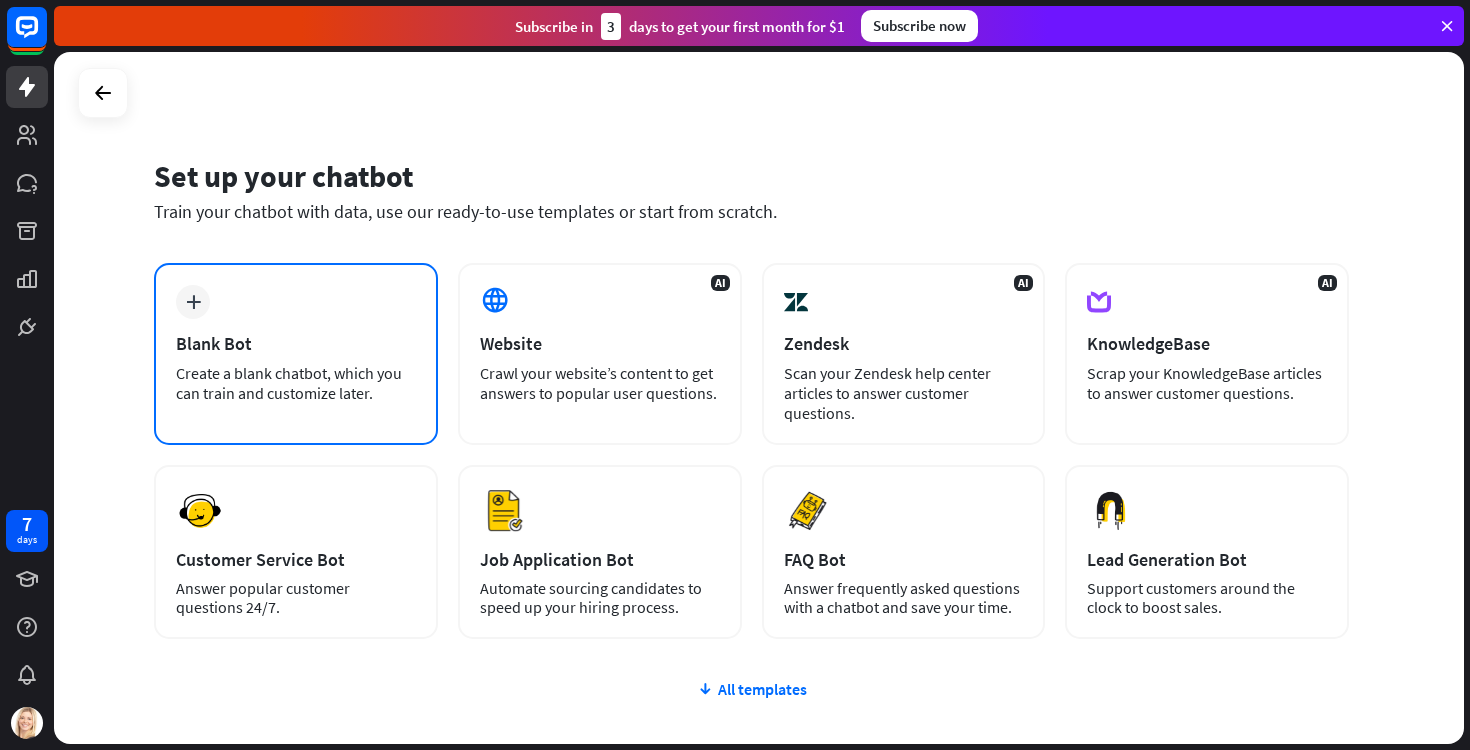 scroll, scrollTop: 0, scrollLeft: 0, axis: both 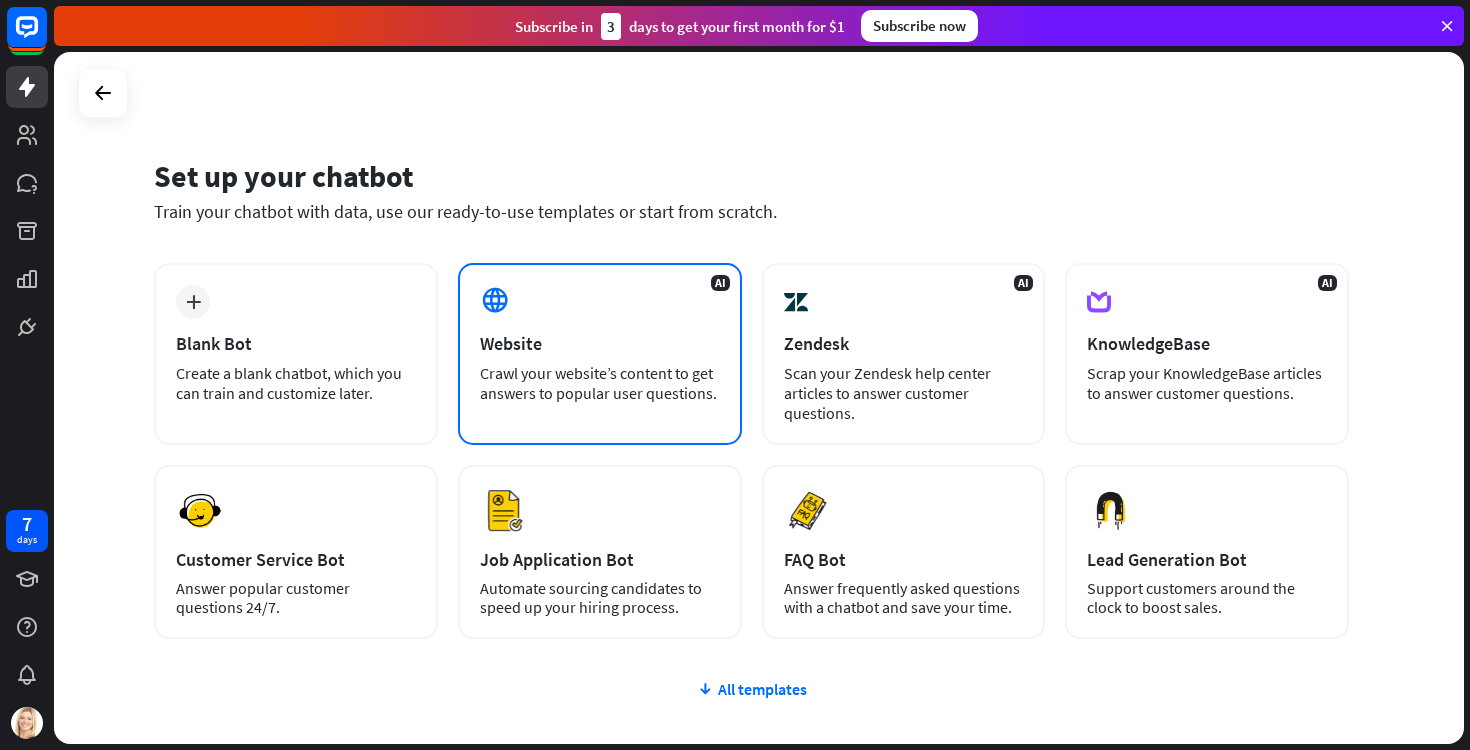 click on "Website" at bounding box center [600, 343] 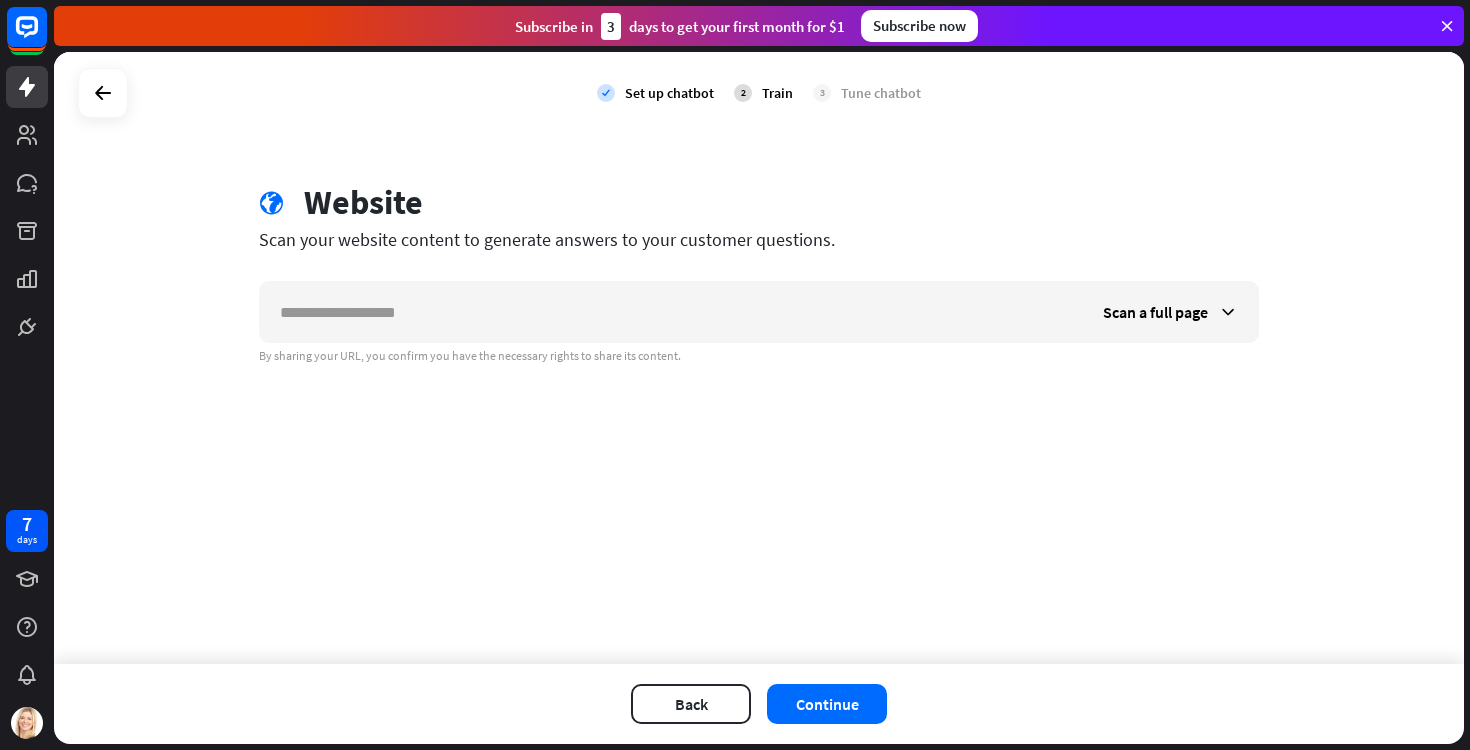 click at bounding box center [671, 312] 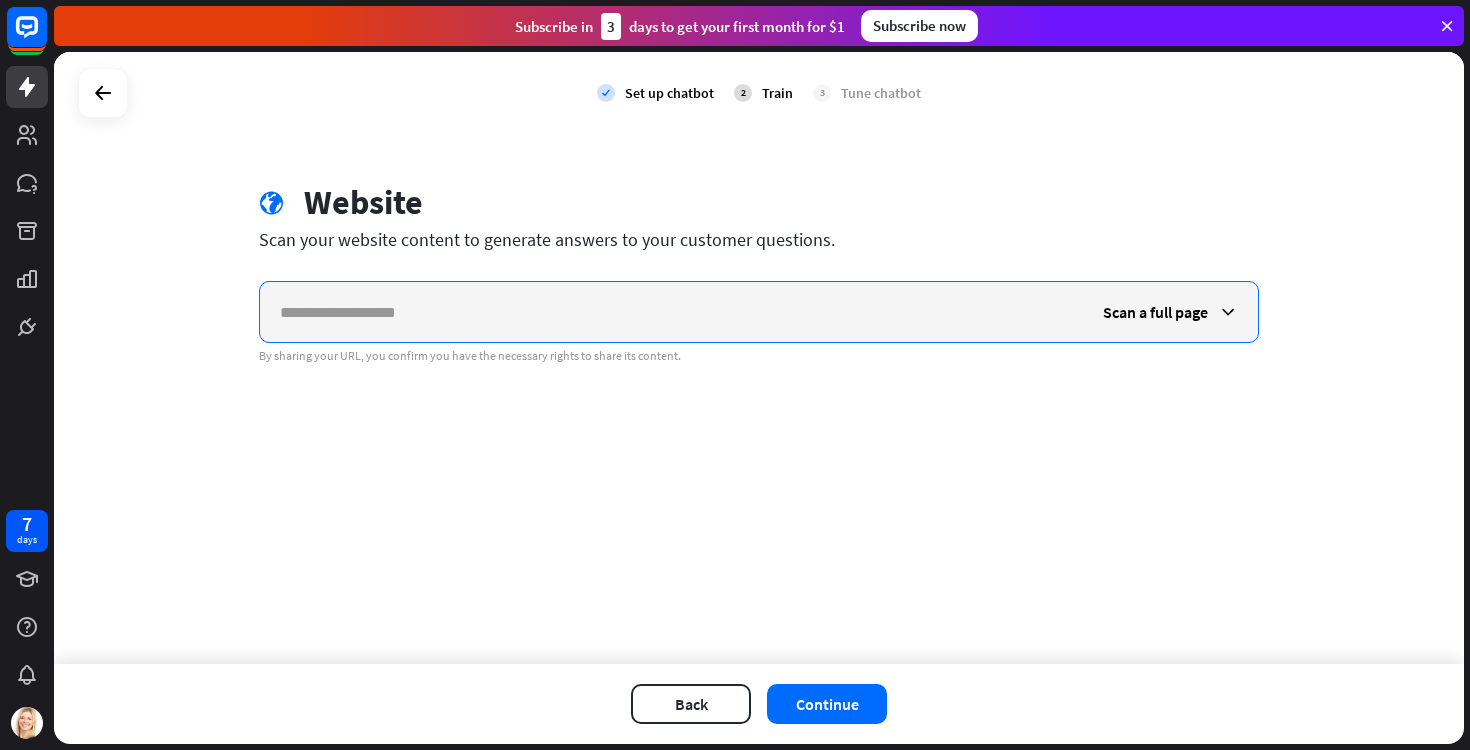 paste on "**********" 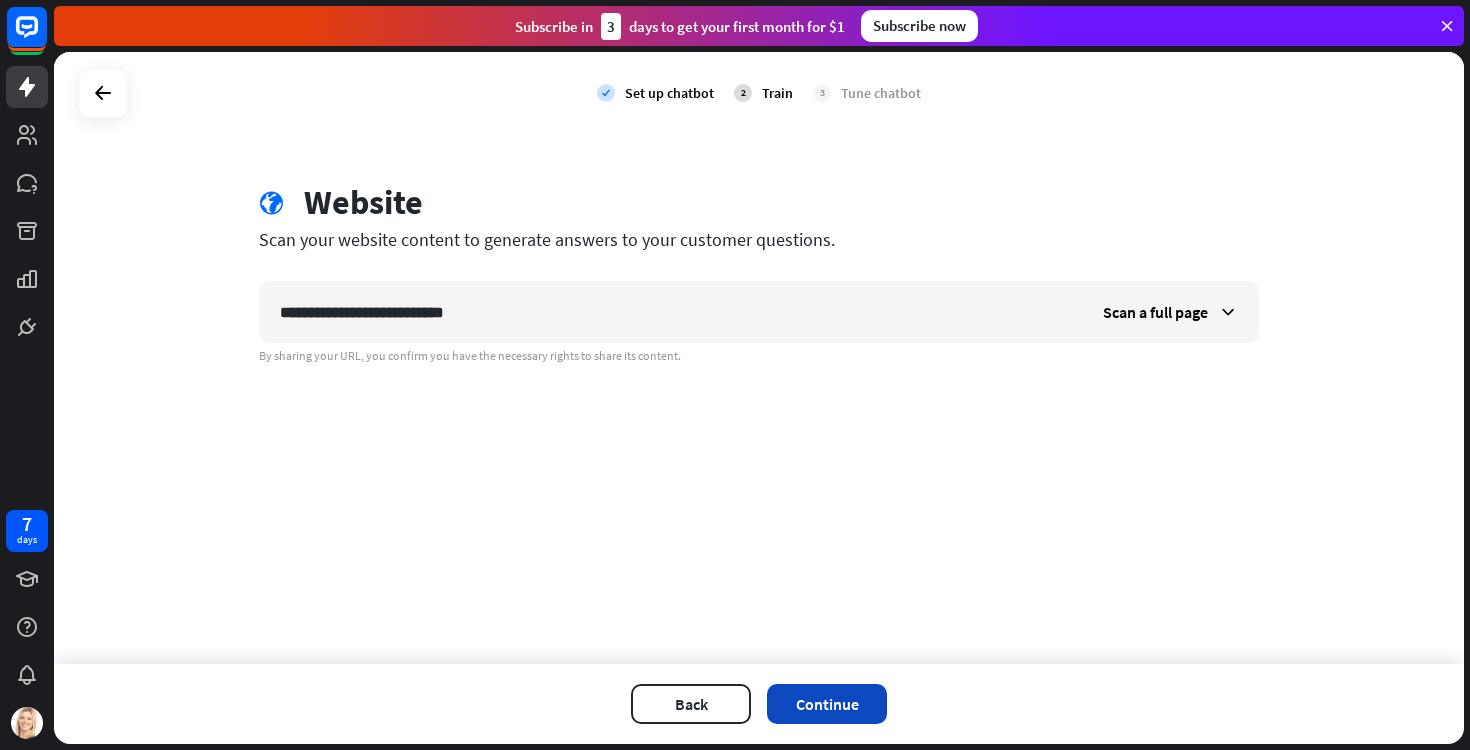 click on "Continue" at bounding box center [827, 704] 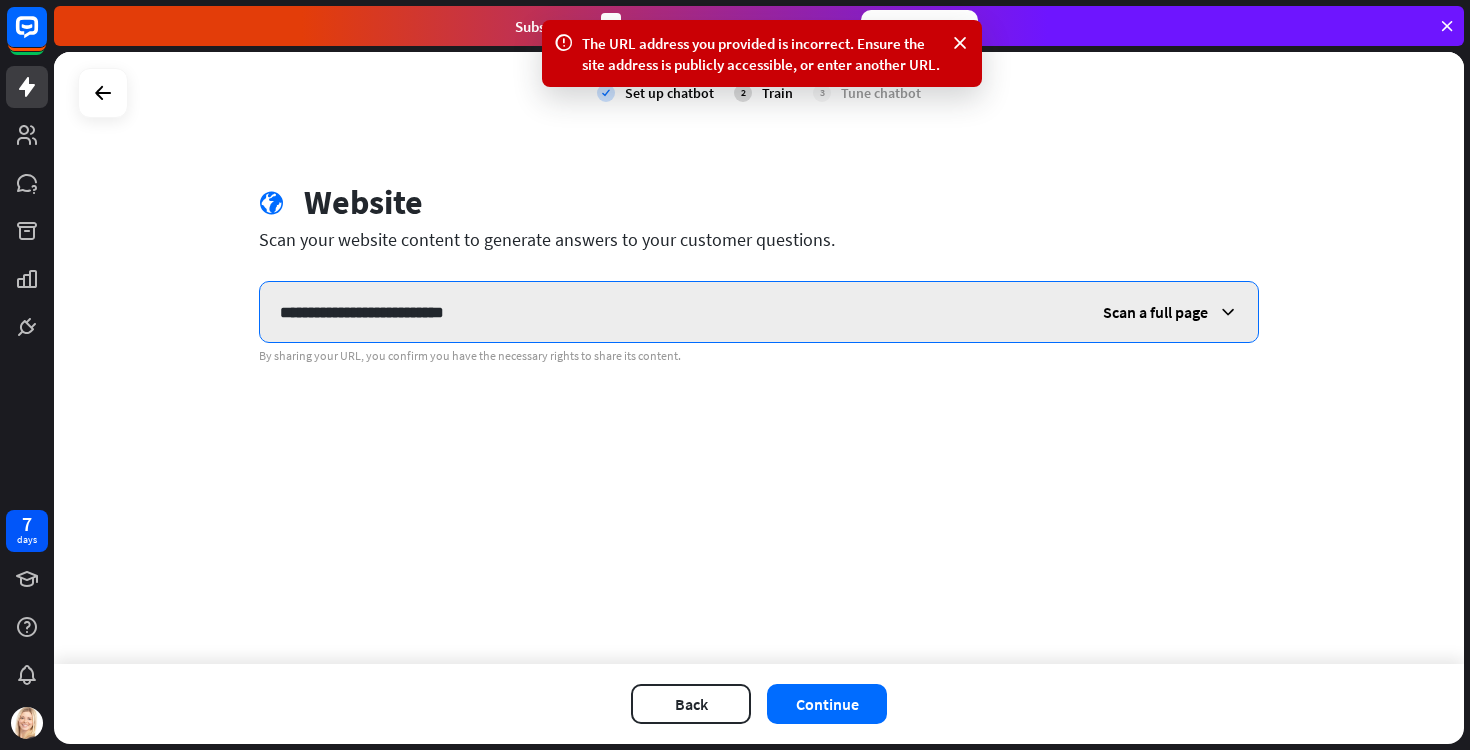 drag, startPoint x: 344, startPoint y: 313, endPoint x: 414, endPoint y: 313, distance: 70 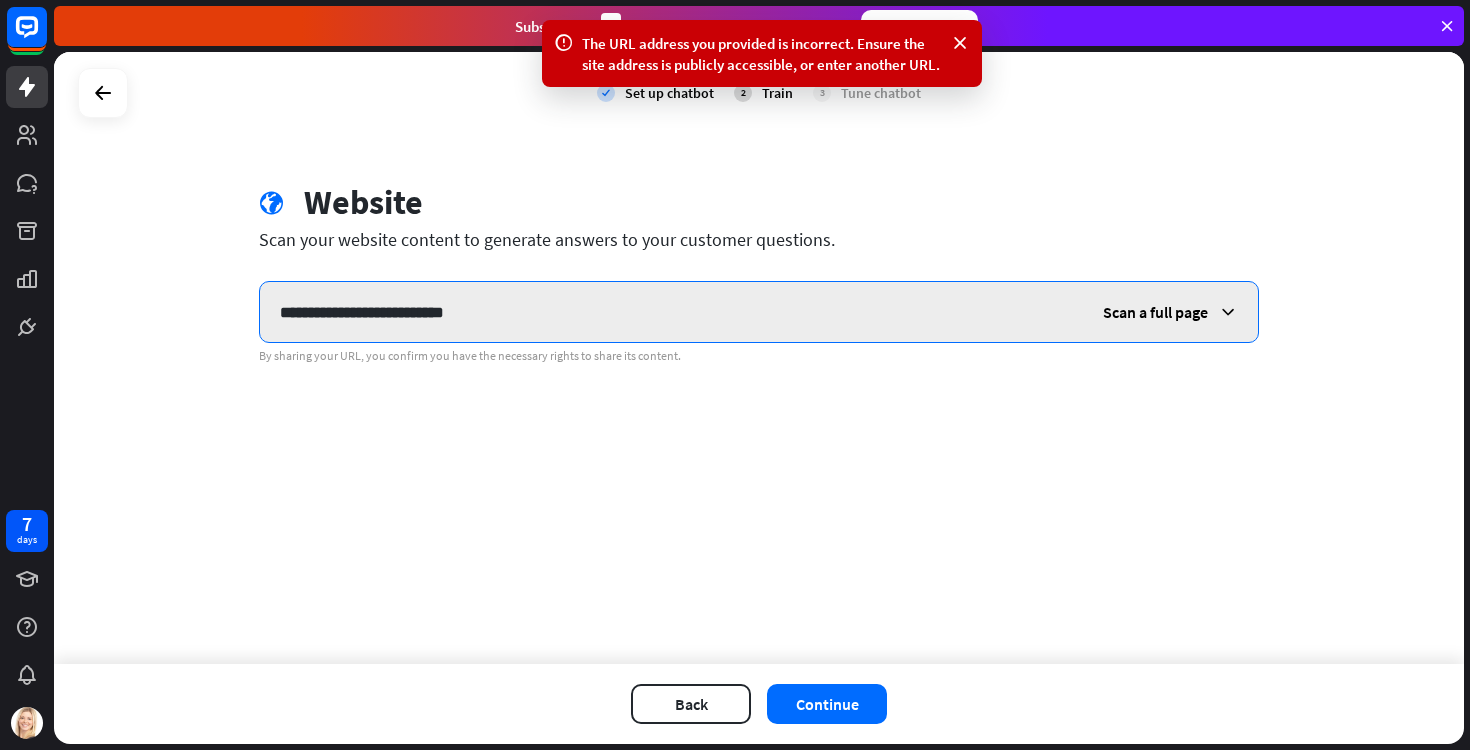 drag, startPoint x: 513, startPoint y: 315, endPoint x: 444, endPoint y: 312, distance: 69.065186 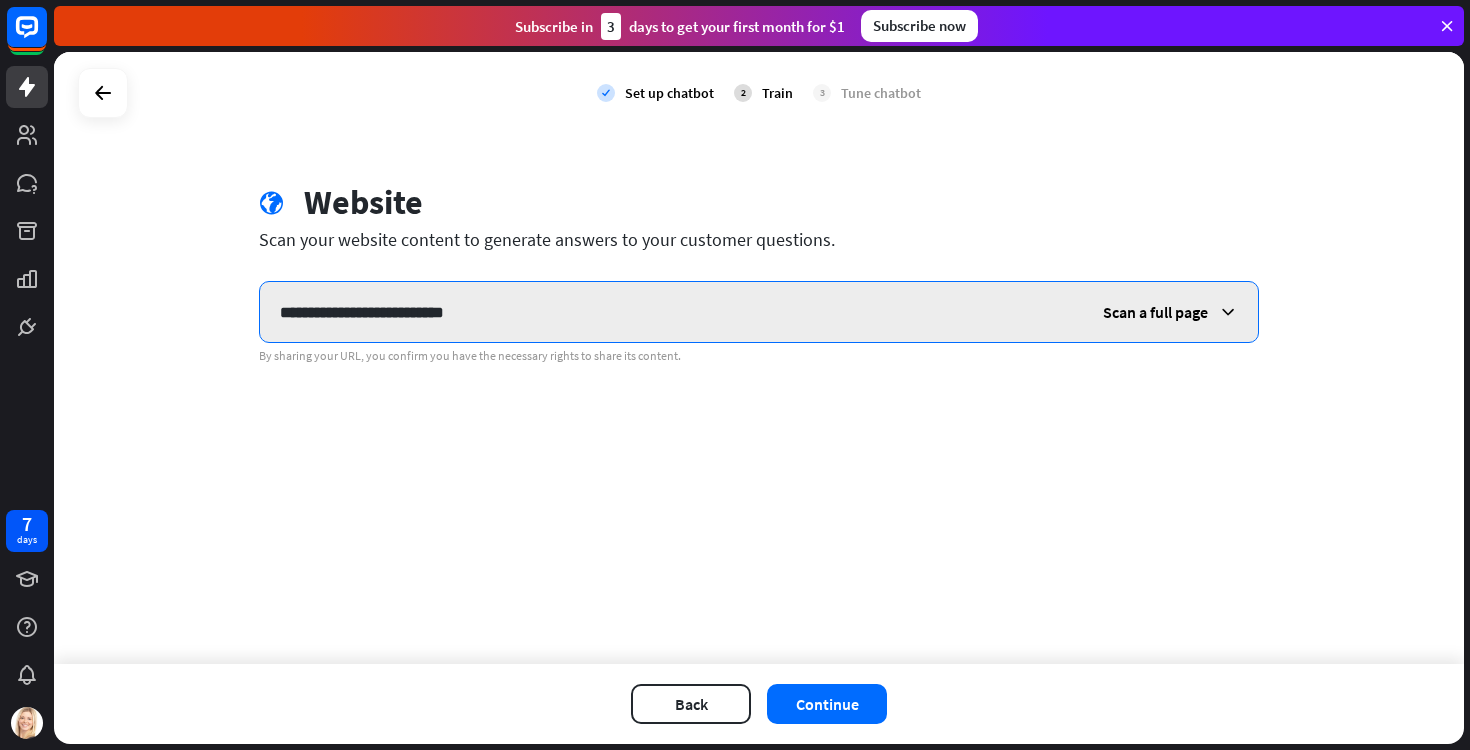click on "**********" at bounding box center (671, 312) 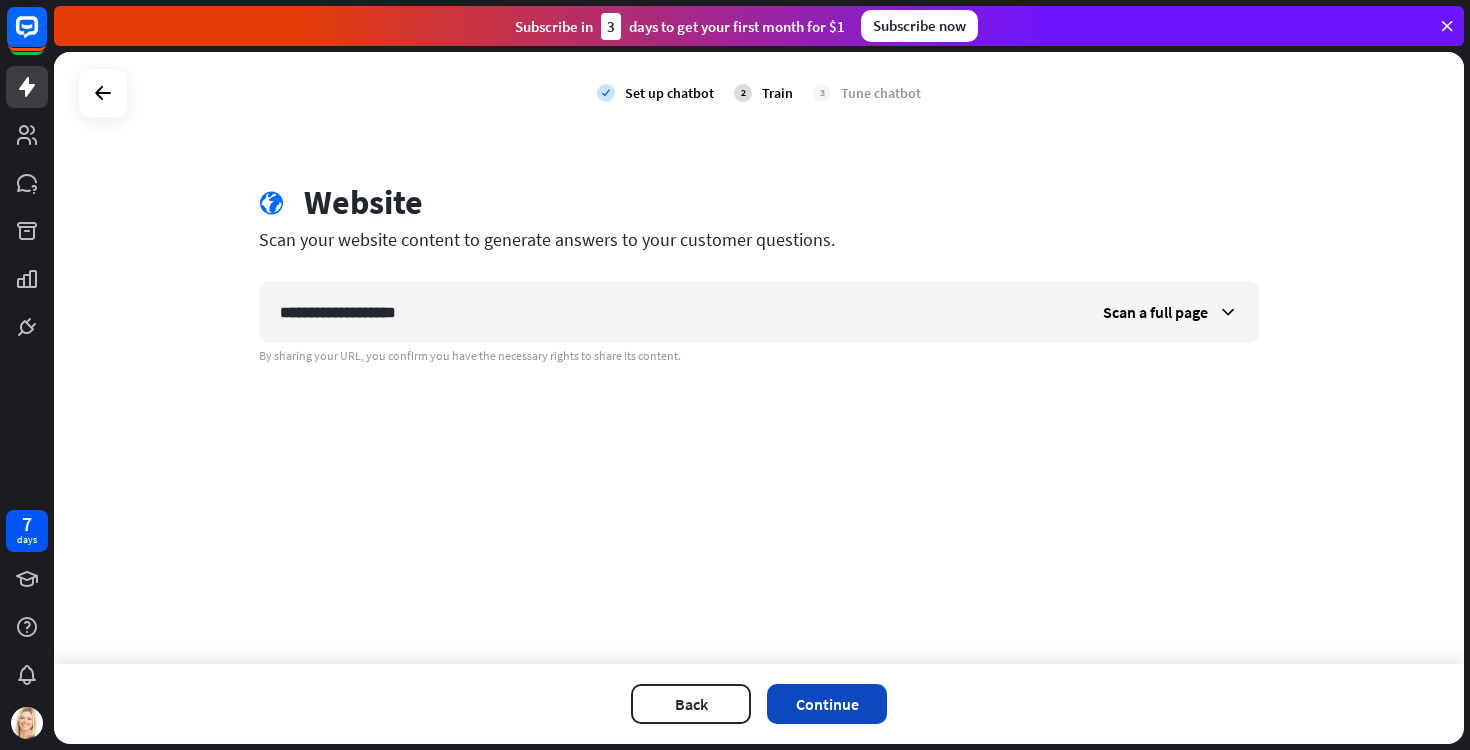 click on "Continue" at bounding box center (827, 704) 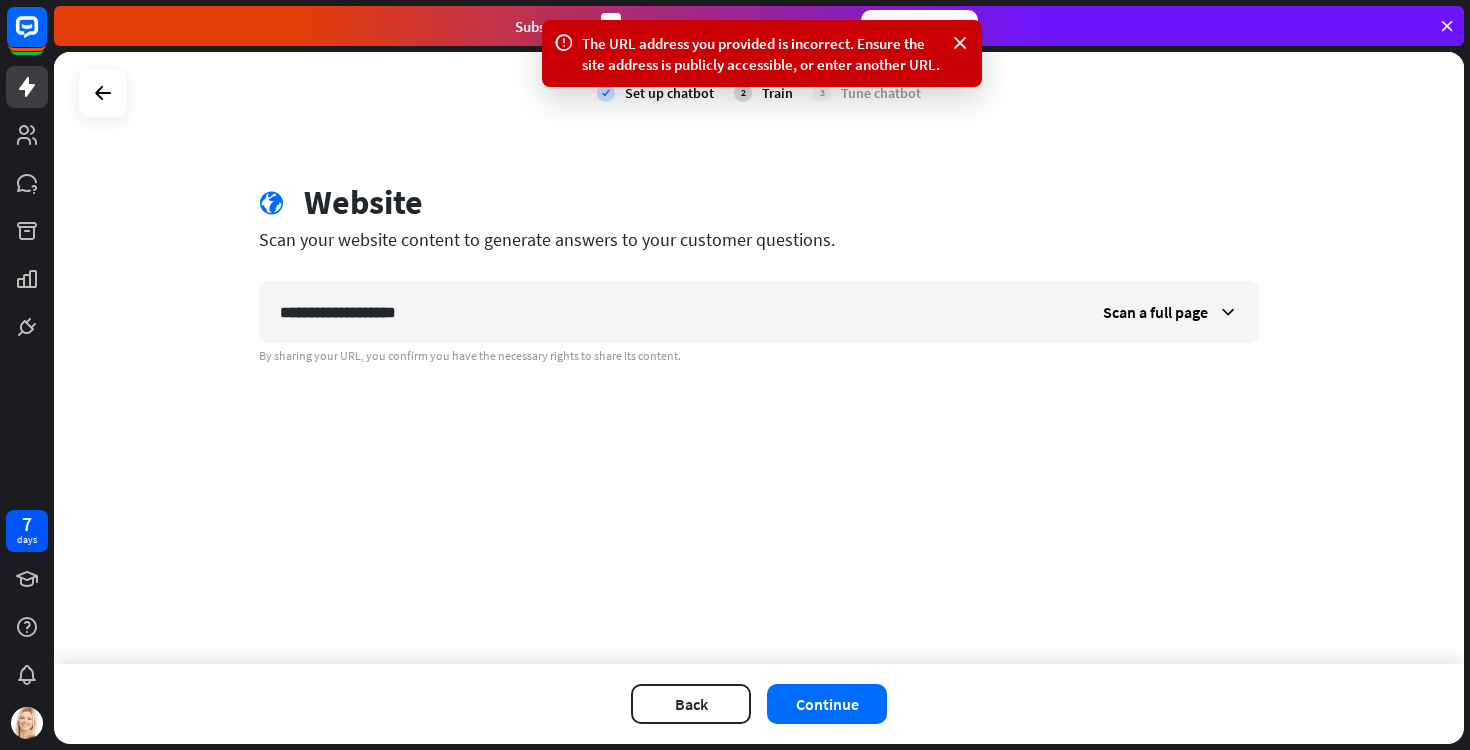 click on "**********" at bounding box center [759, 358] 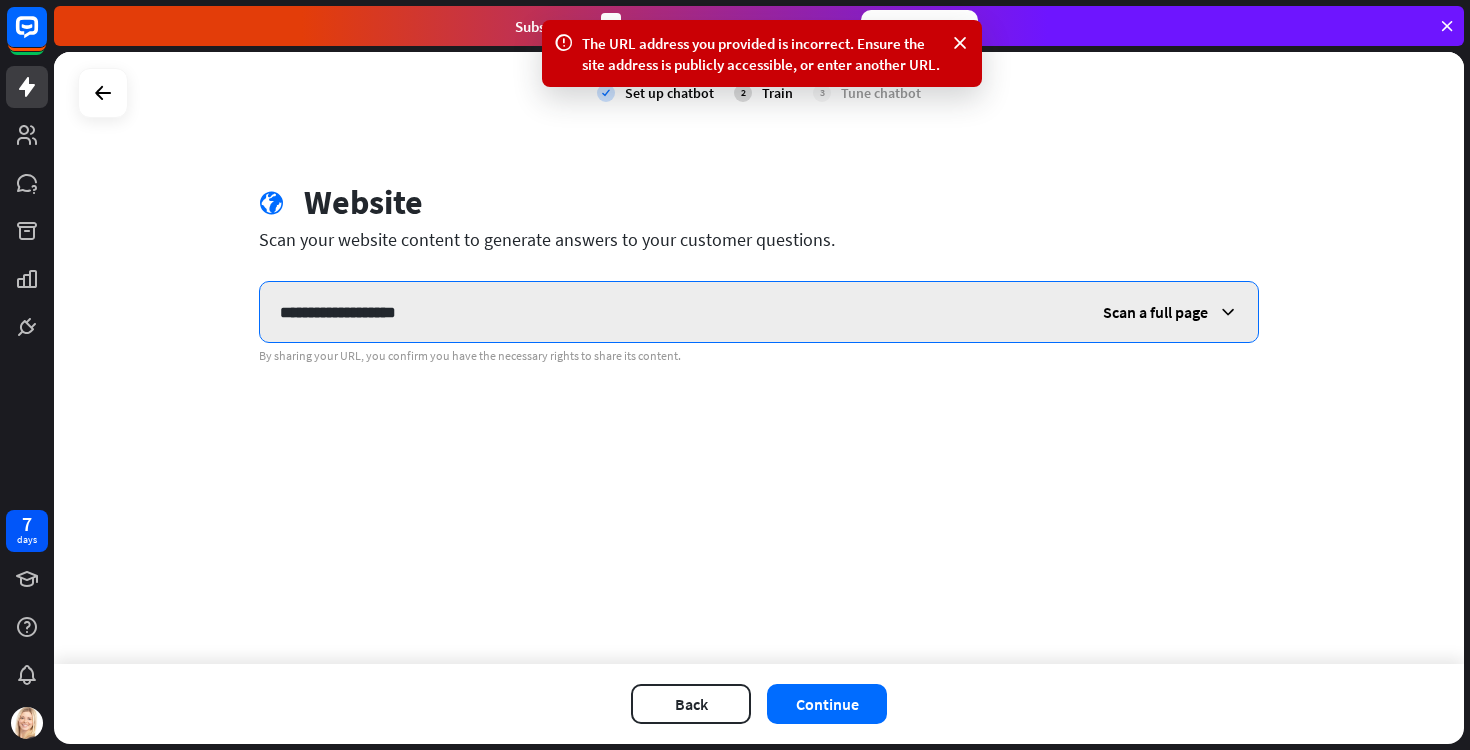 click on "**********" at bounding box center [671, 312] 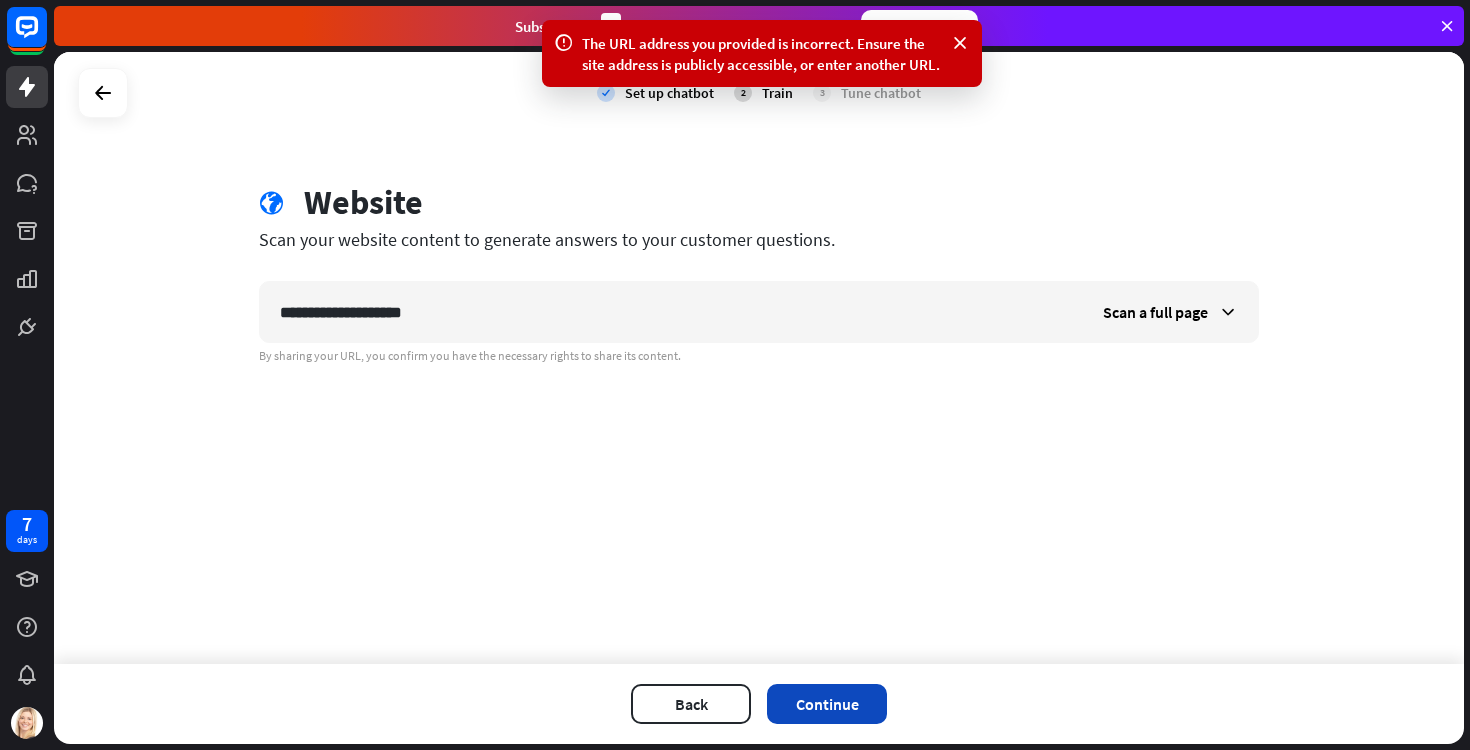 click on "Continue" at bounding box center (827, 704) 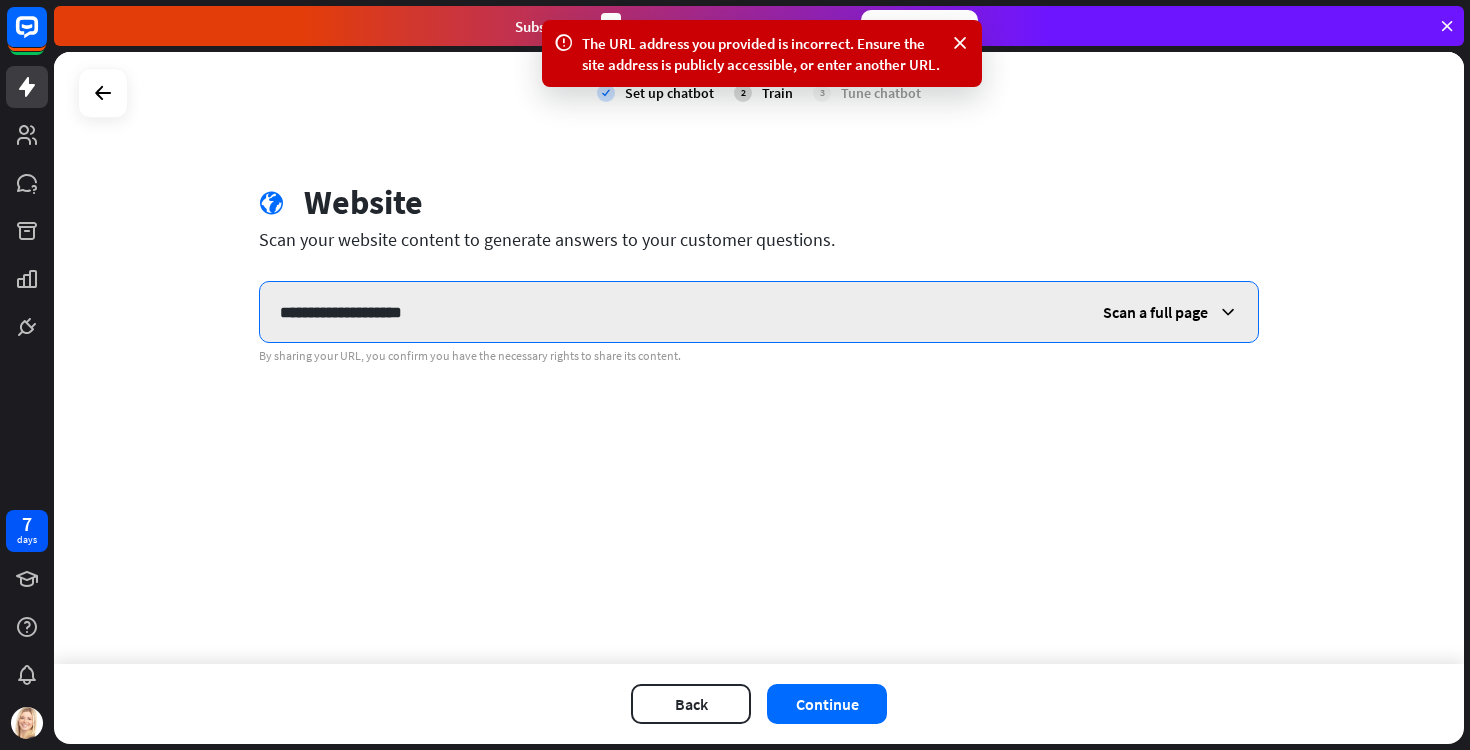 click on "**********" at bounding box center [671, 312] 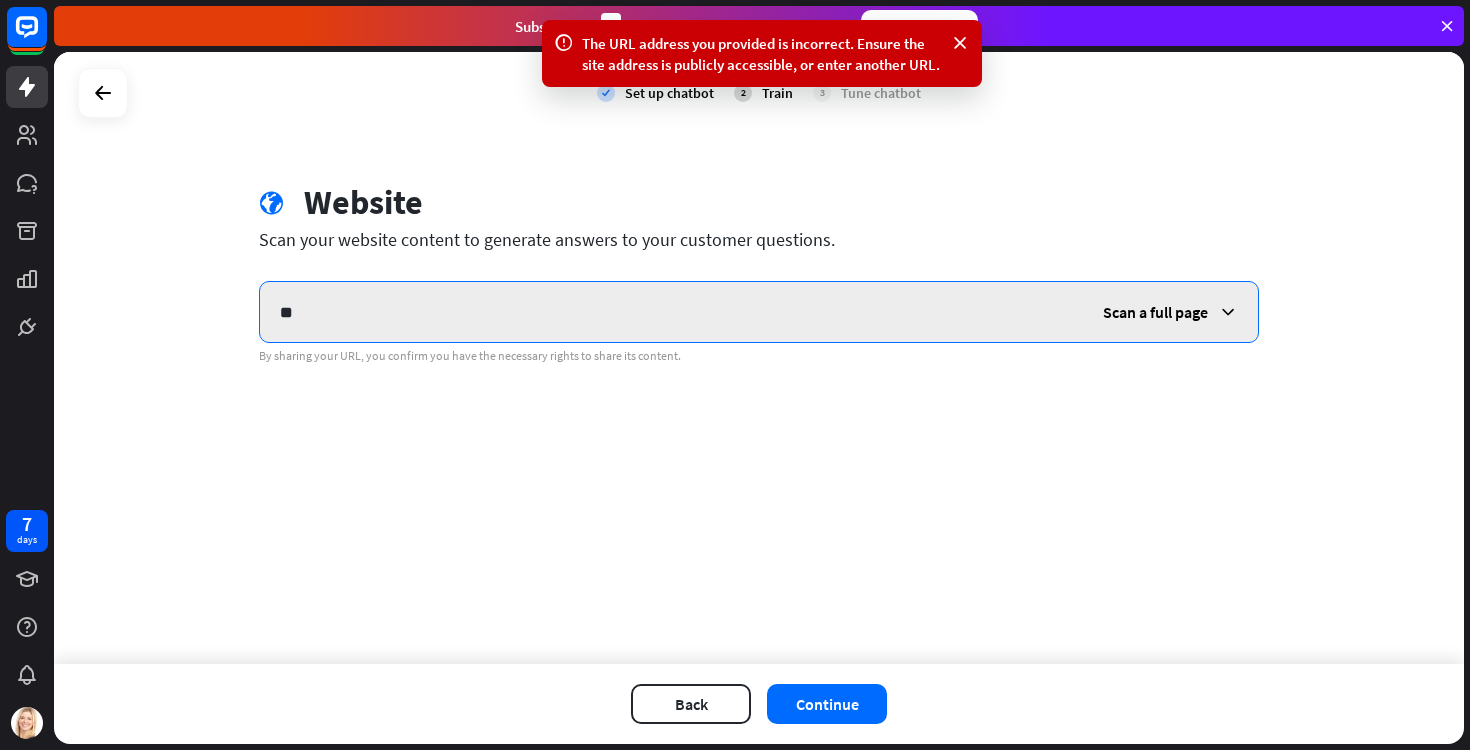 type on "*" 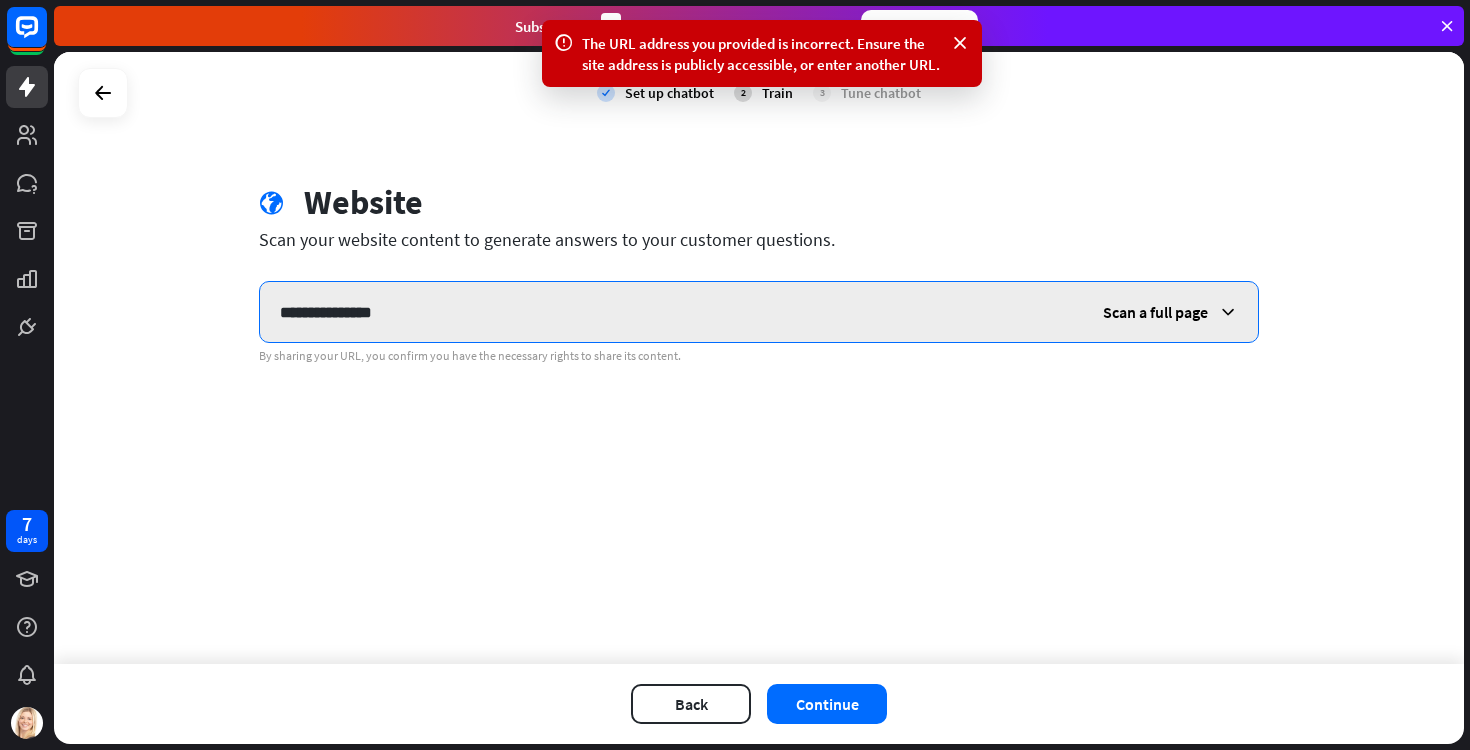 type on "**********" 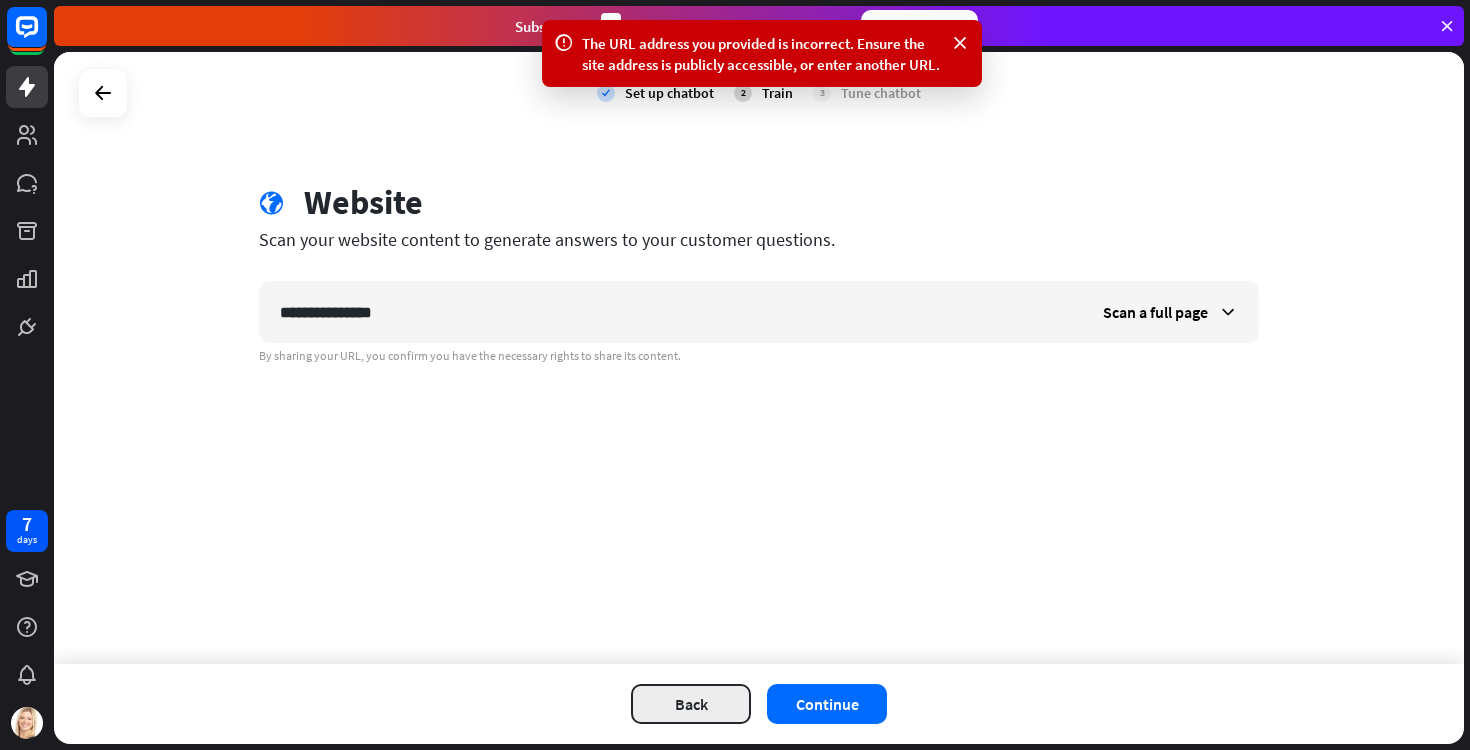click on "Back" at bounding box center [691, 704] 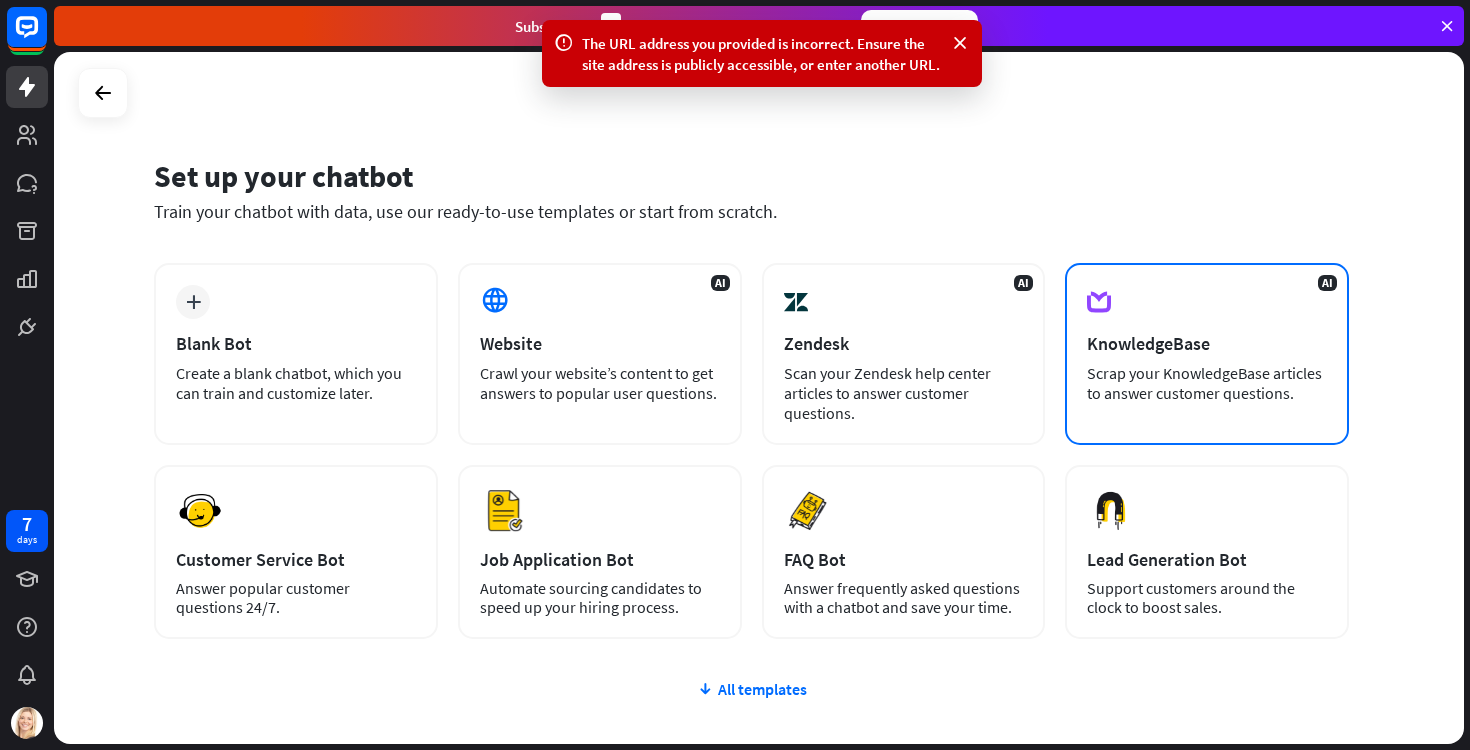 click on "Scrap your KnowledgeBase articles to answer customer
questions." at bounding box center (1207, 383) 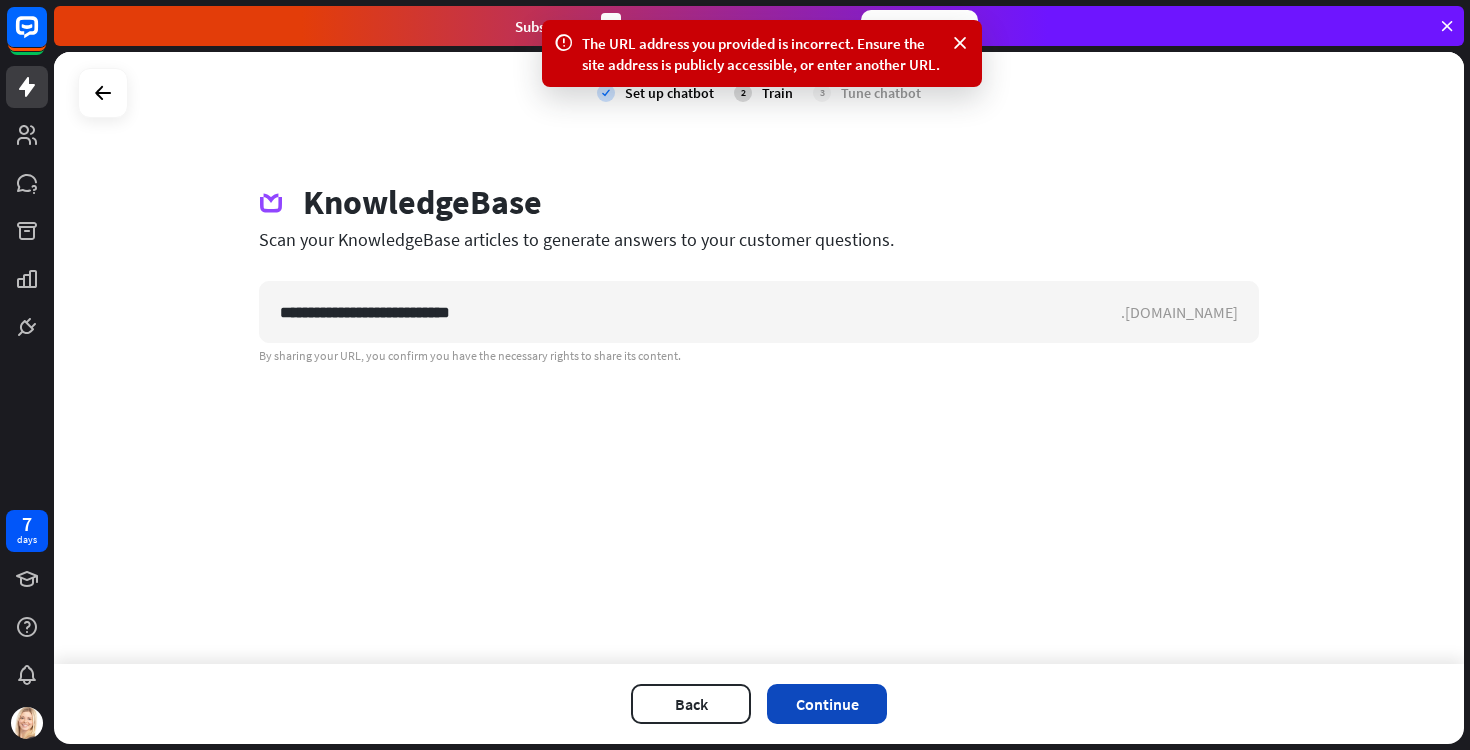 type on "**********" 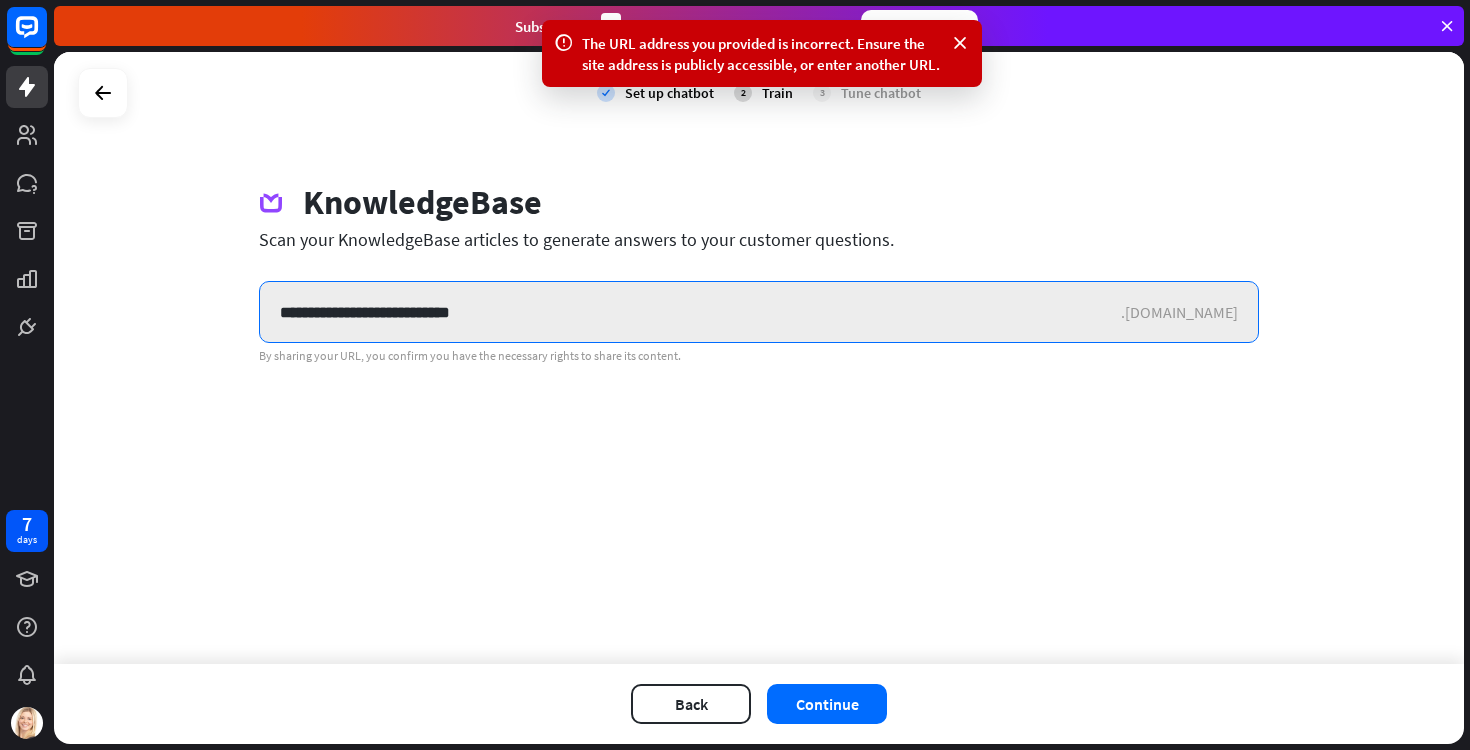 click on "**********" at bounding box center [690, 312] 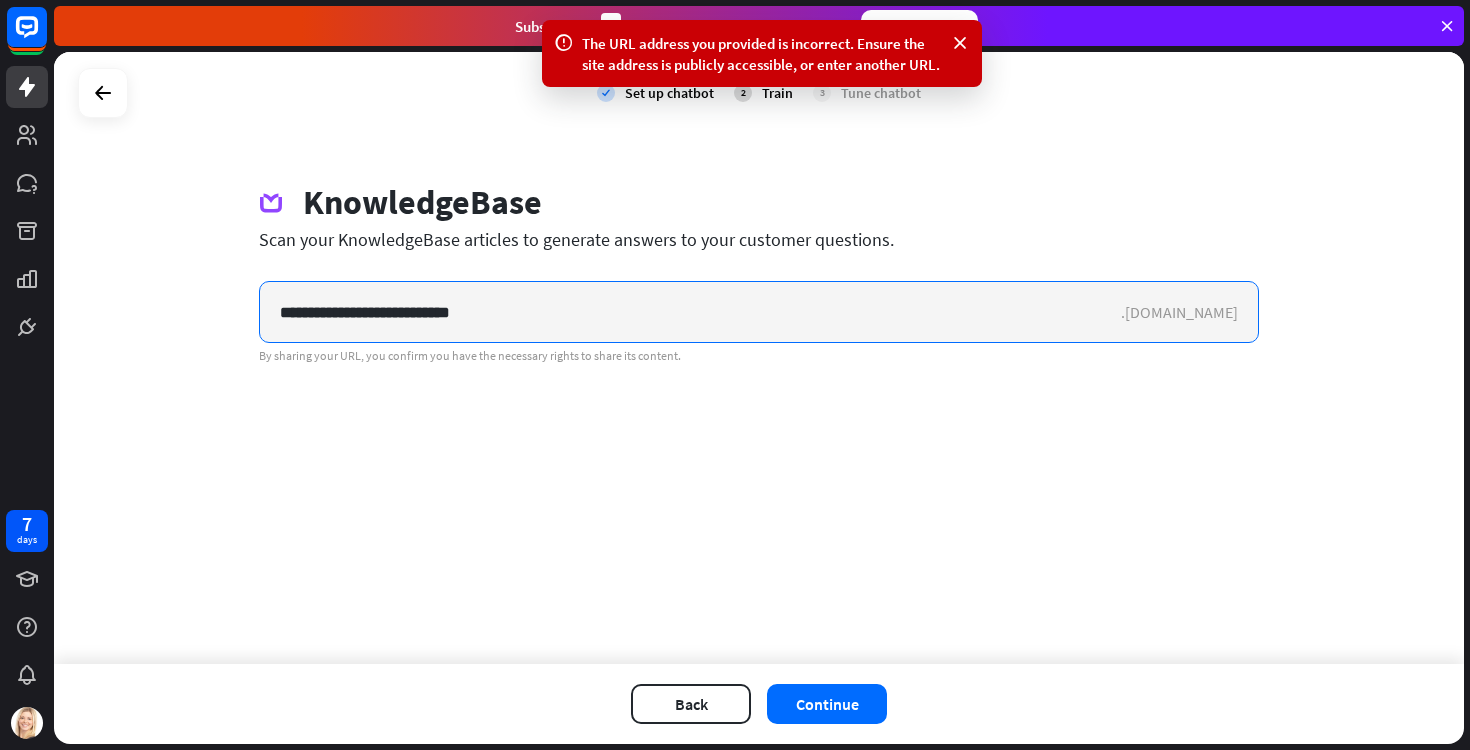 drag, startPoint x: 1173, startPoint y: 325, endPoint x: 1301, endPoint y: 334, distance: 128.31601 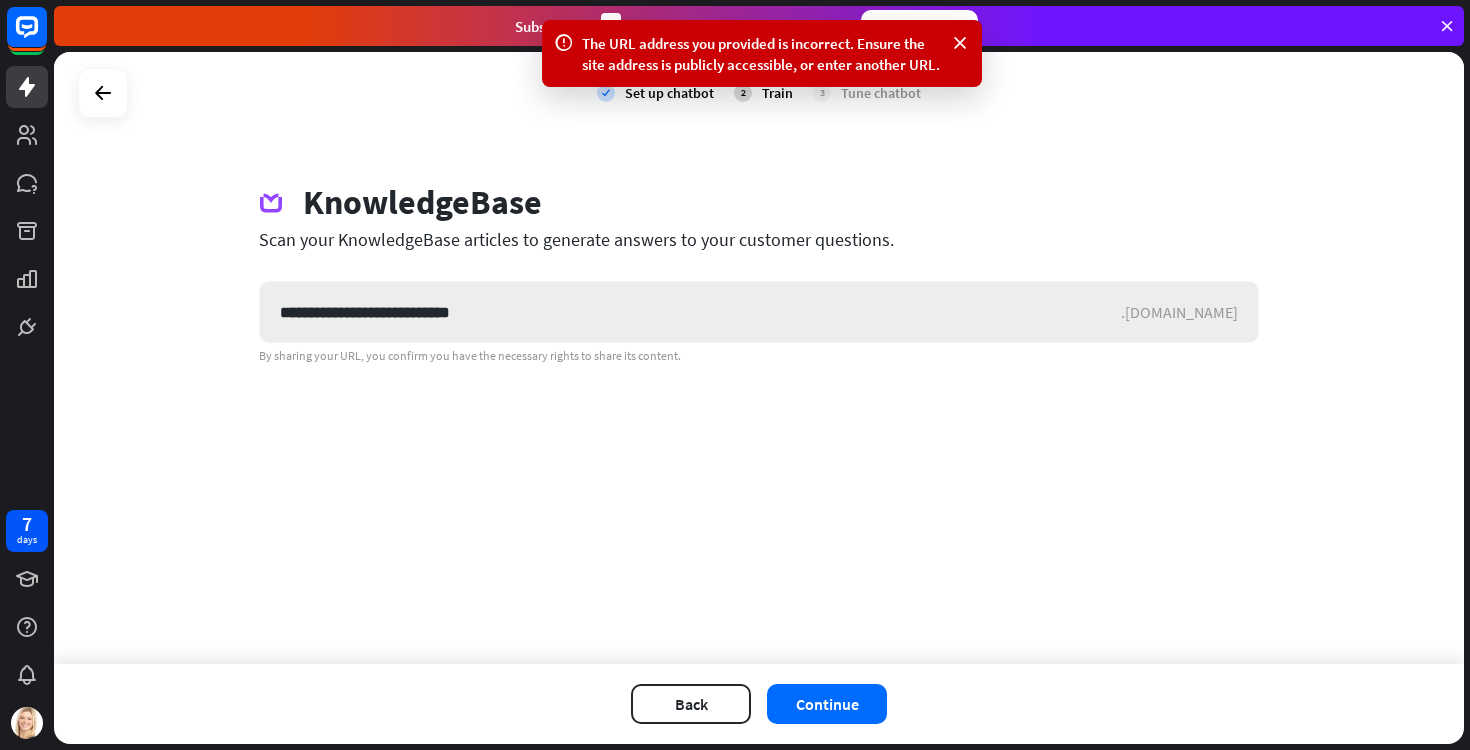 click on ".[DOMAIN_NAME]" at bounding box center (1189, 312) 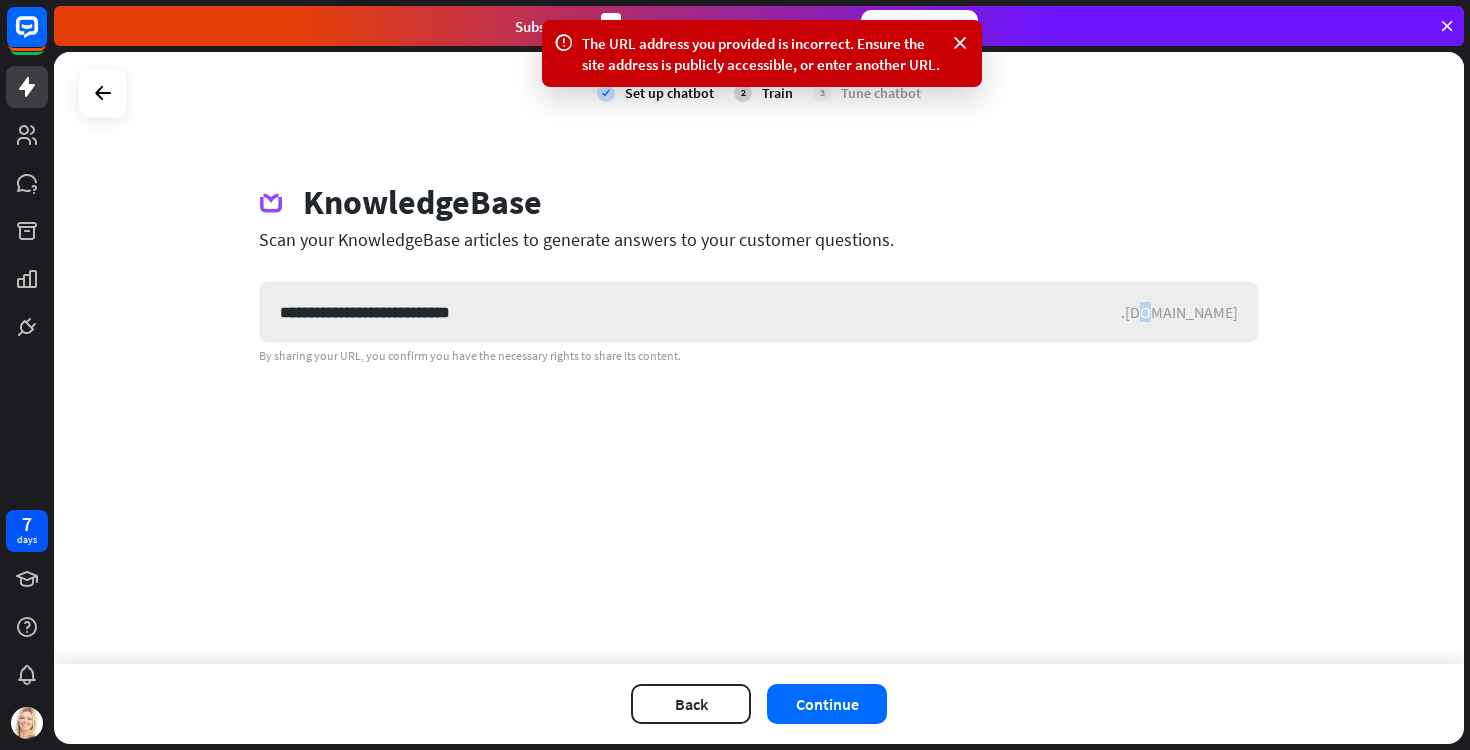 click on ".[DOMAIN_NAME]" at bounding box center (1189, 312) 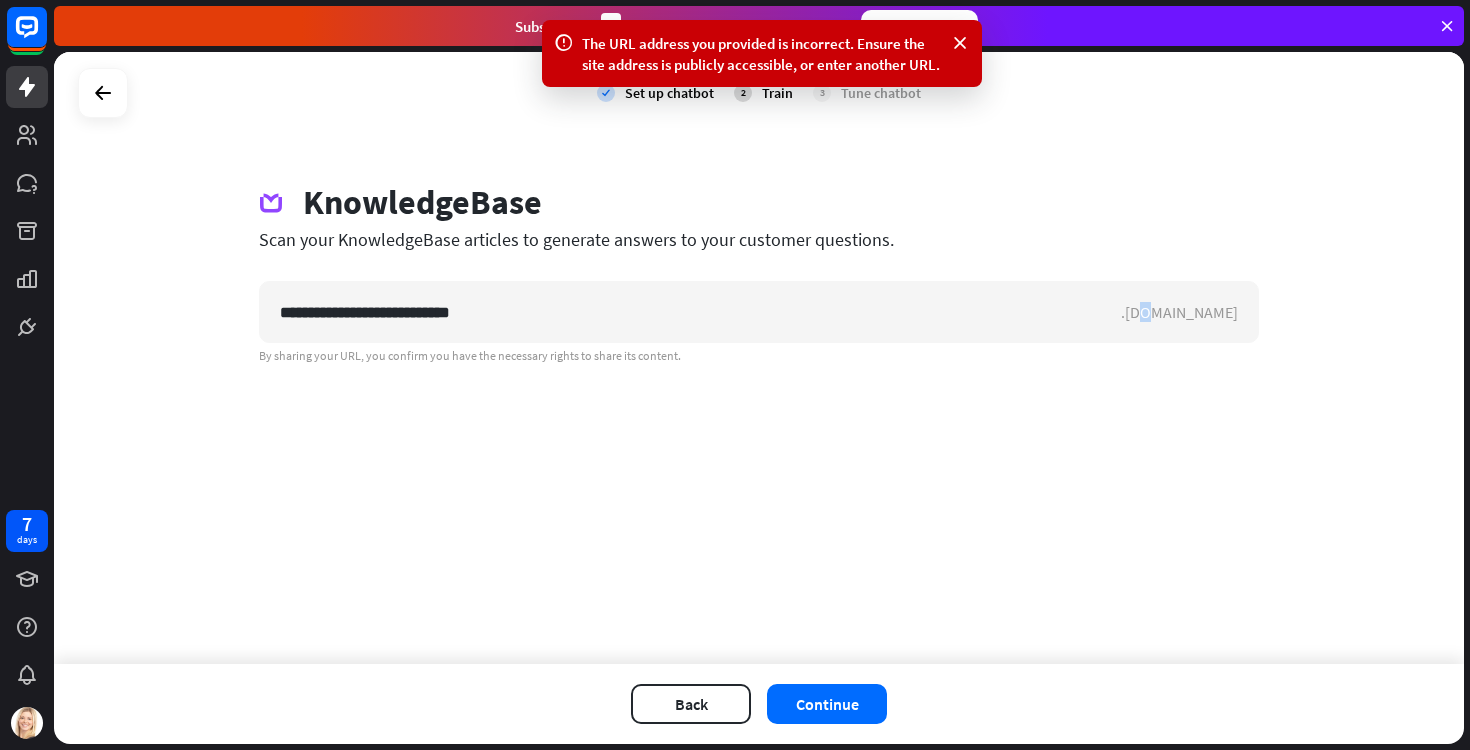 click at bounding box center (1447, 26) 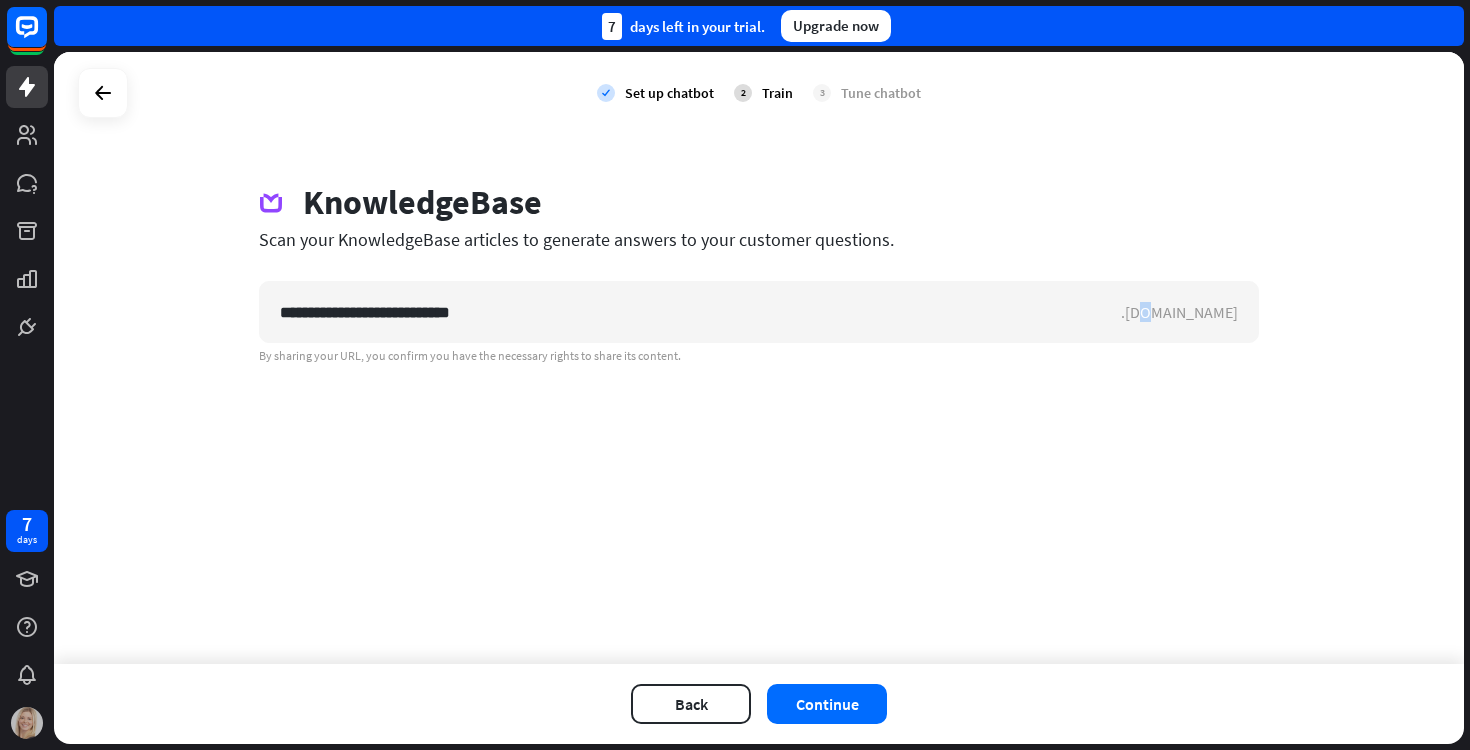 click at bounding box center (27, 723) 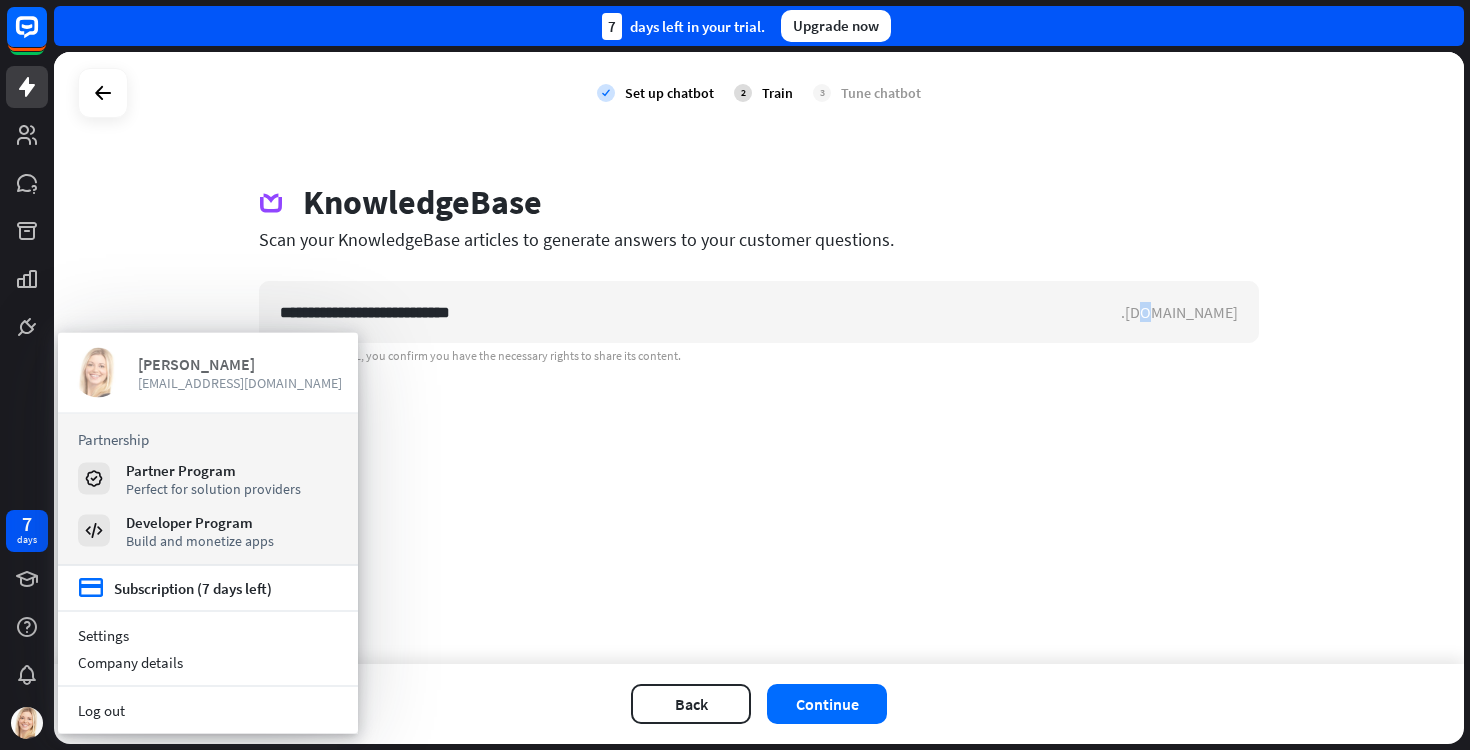 click on "[PERSON_NAME]" at bounding box center [240, 364] 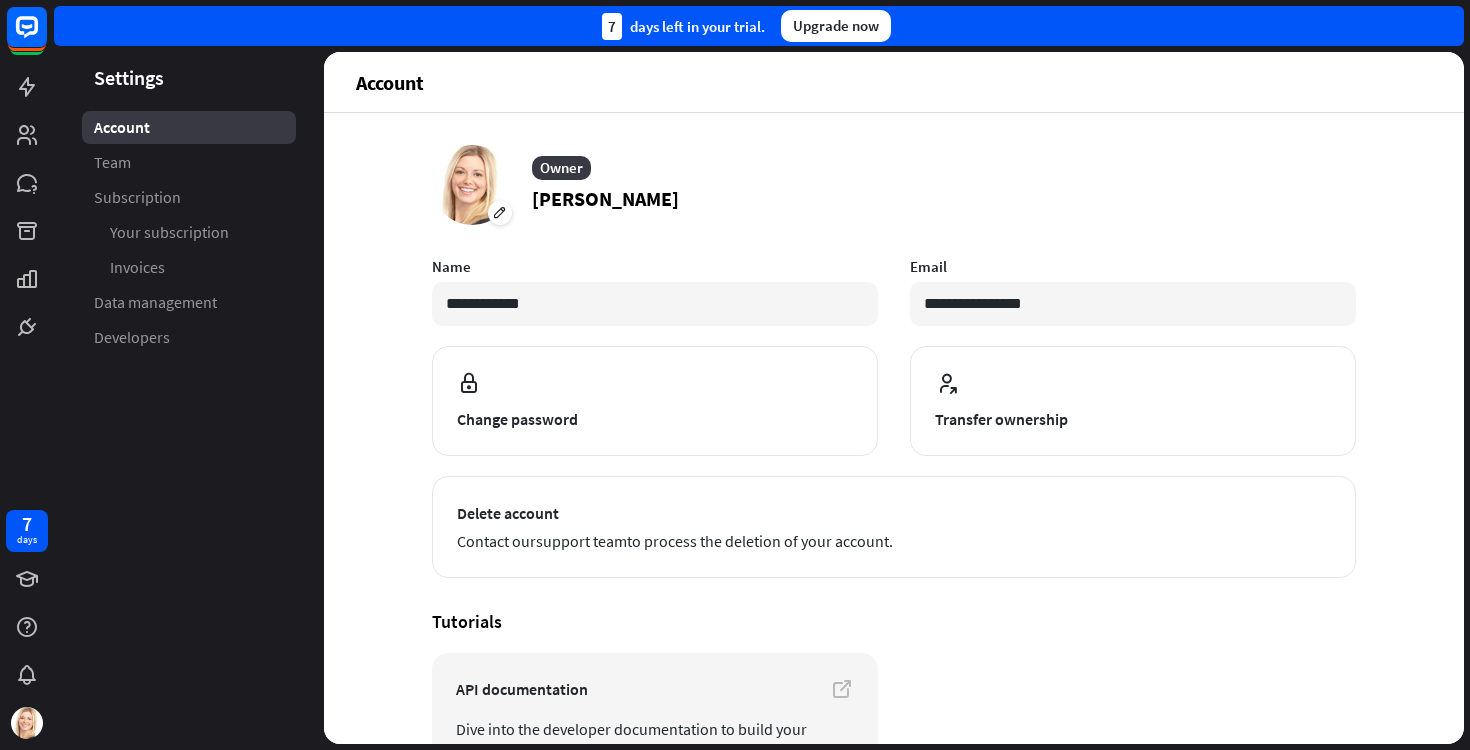 click on "Account" at bounding box center (122, 127) 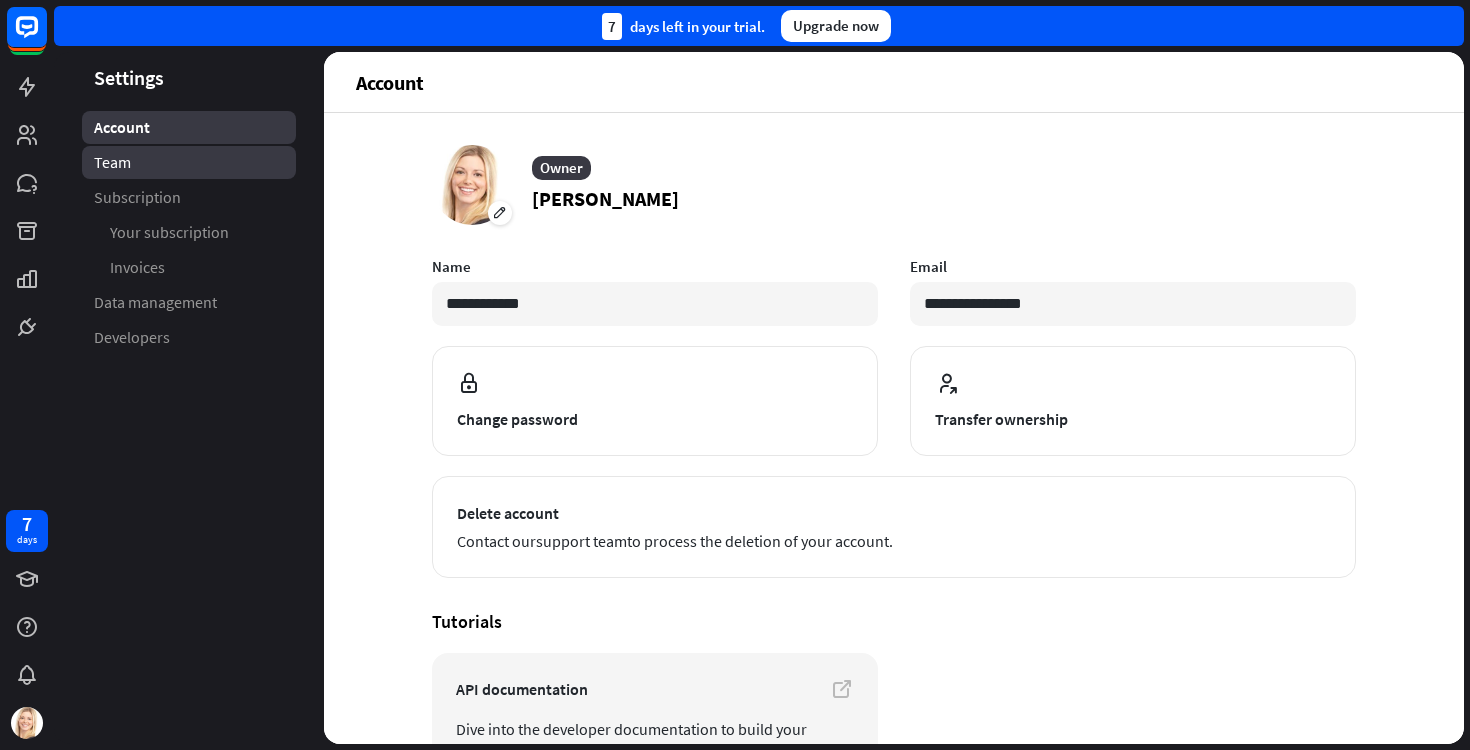 click on "Team" at bounding box center [189, 162] 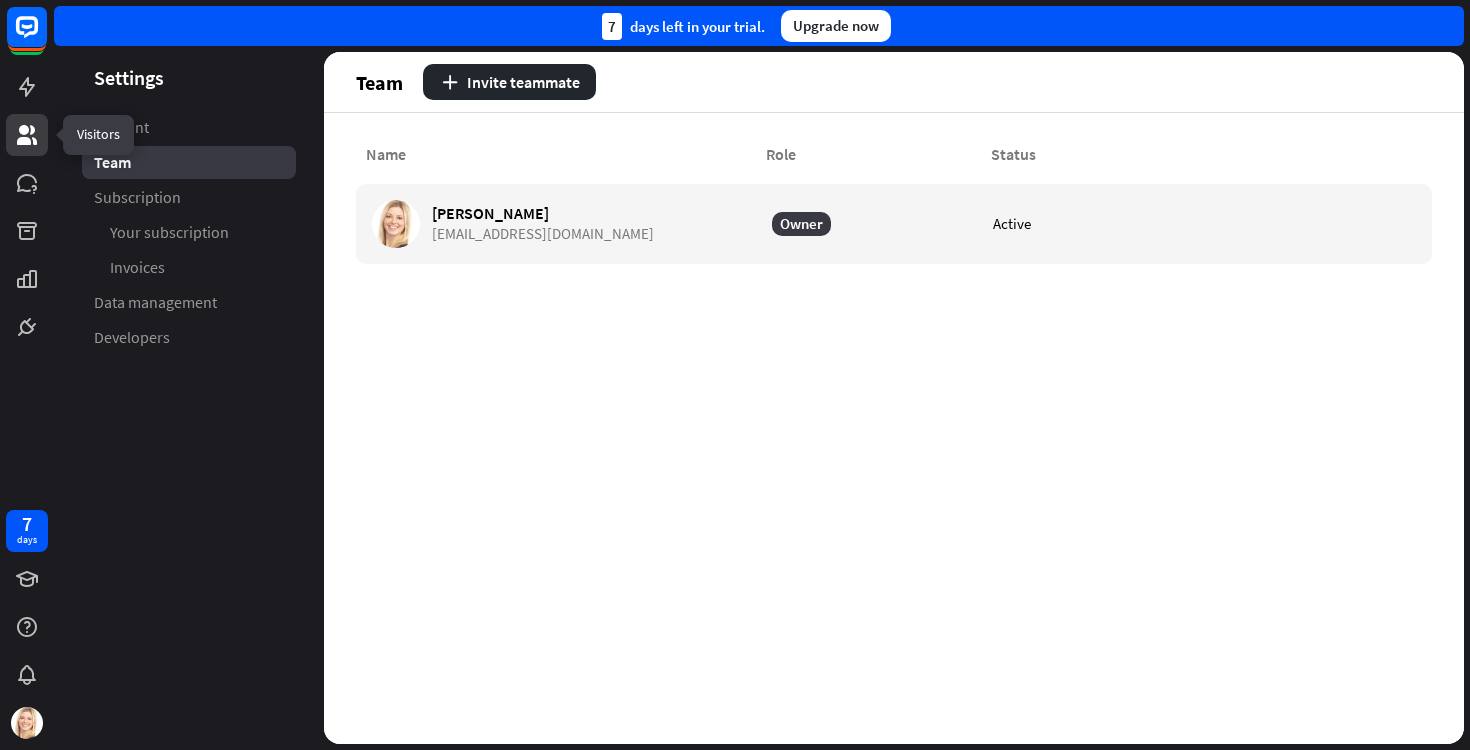 click 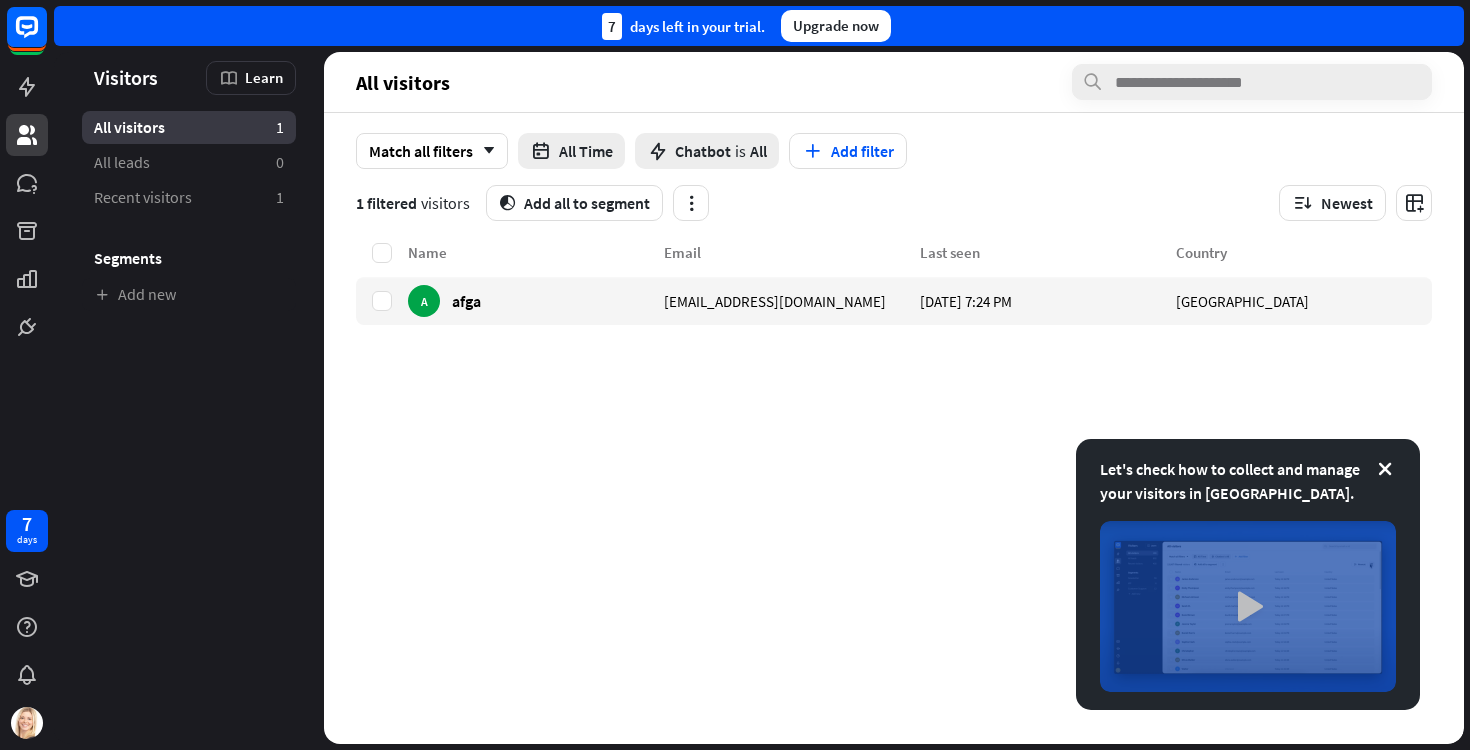 click at bounding box center [1248, 606] 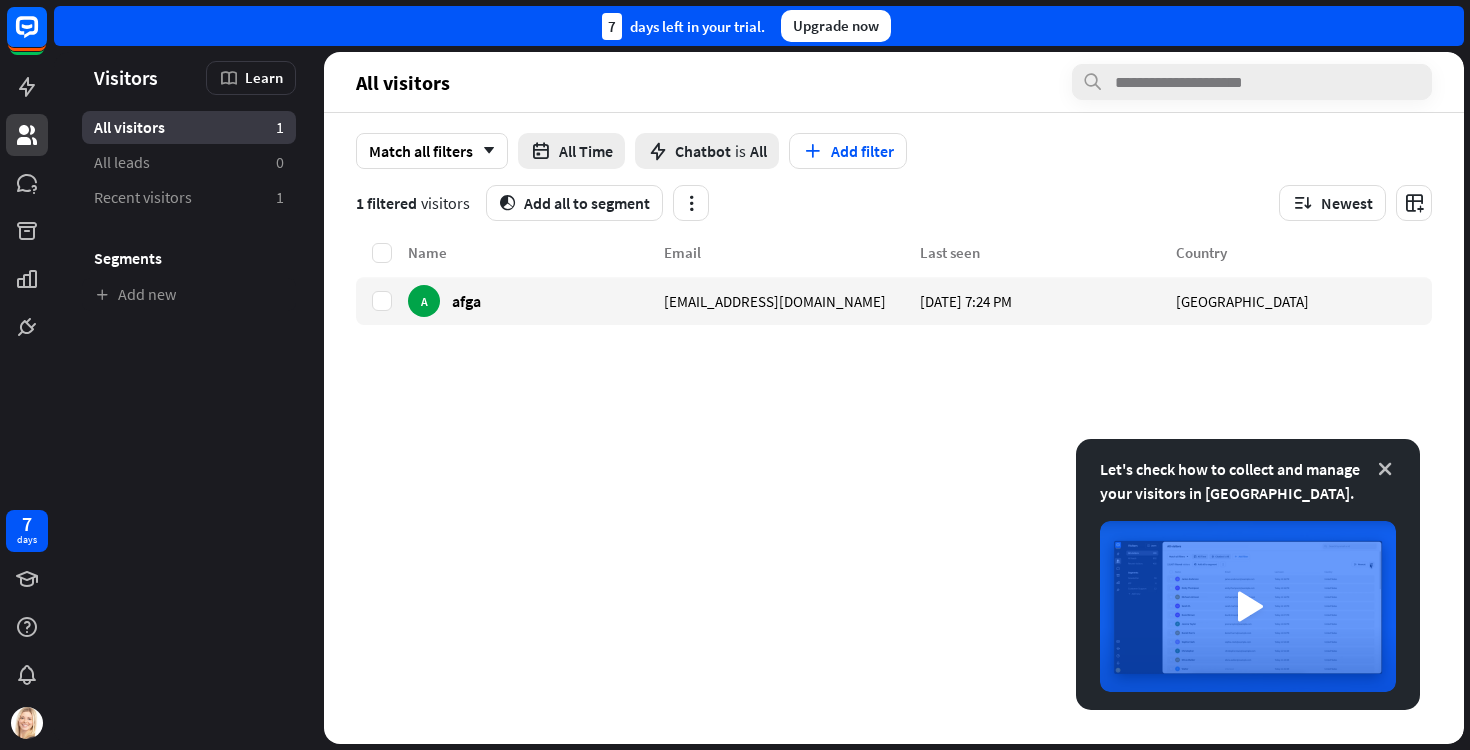 click at bounding box center (1385, 469) 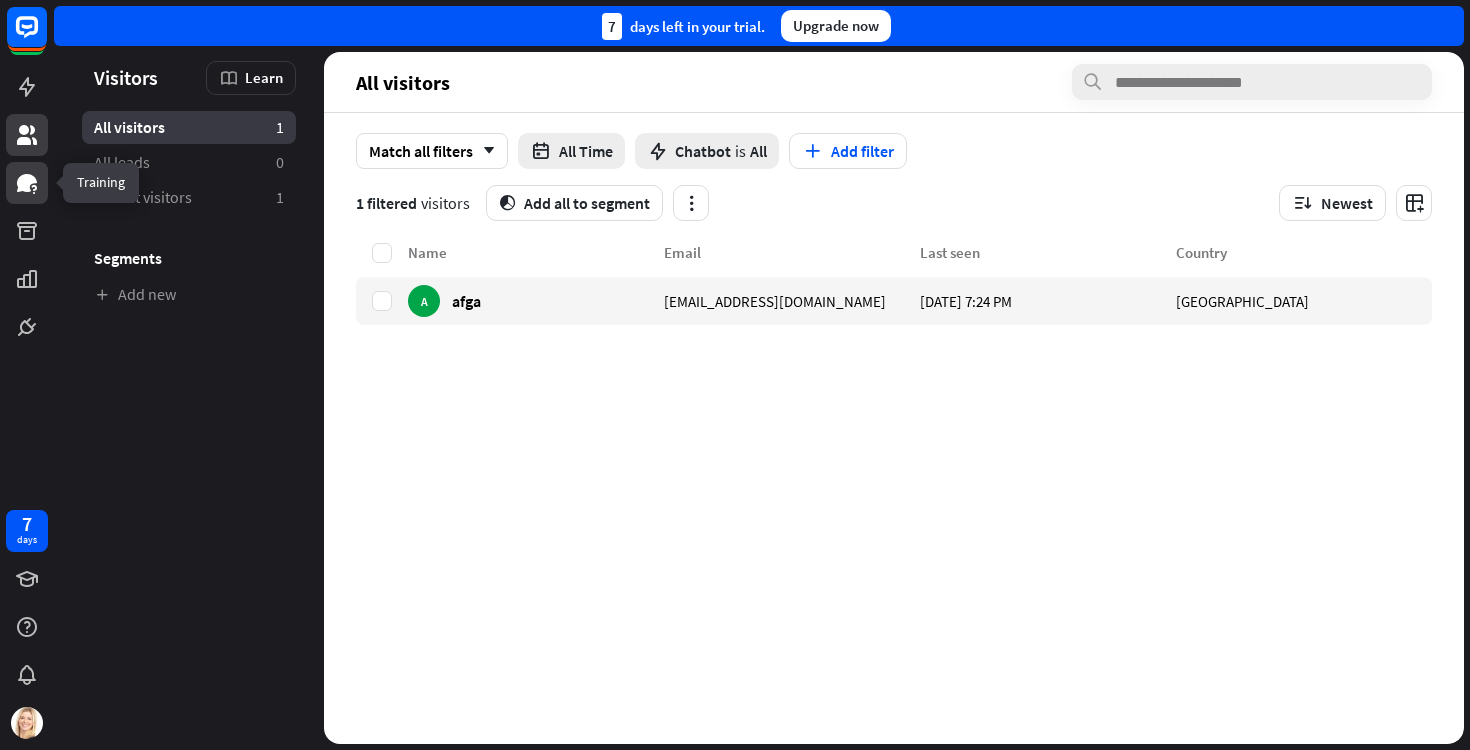 click 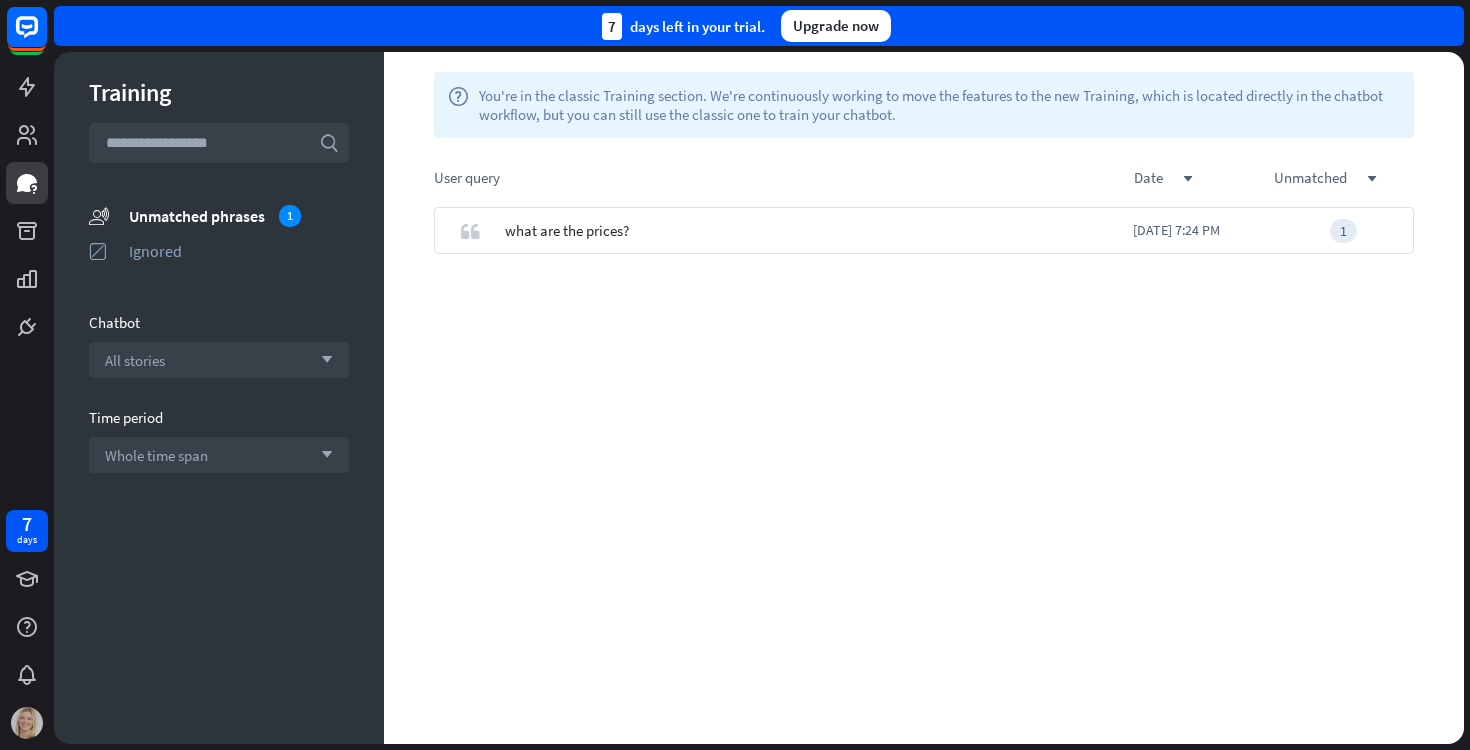 click at bounding box center [27, 723] 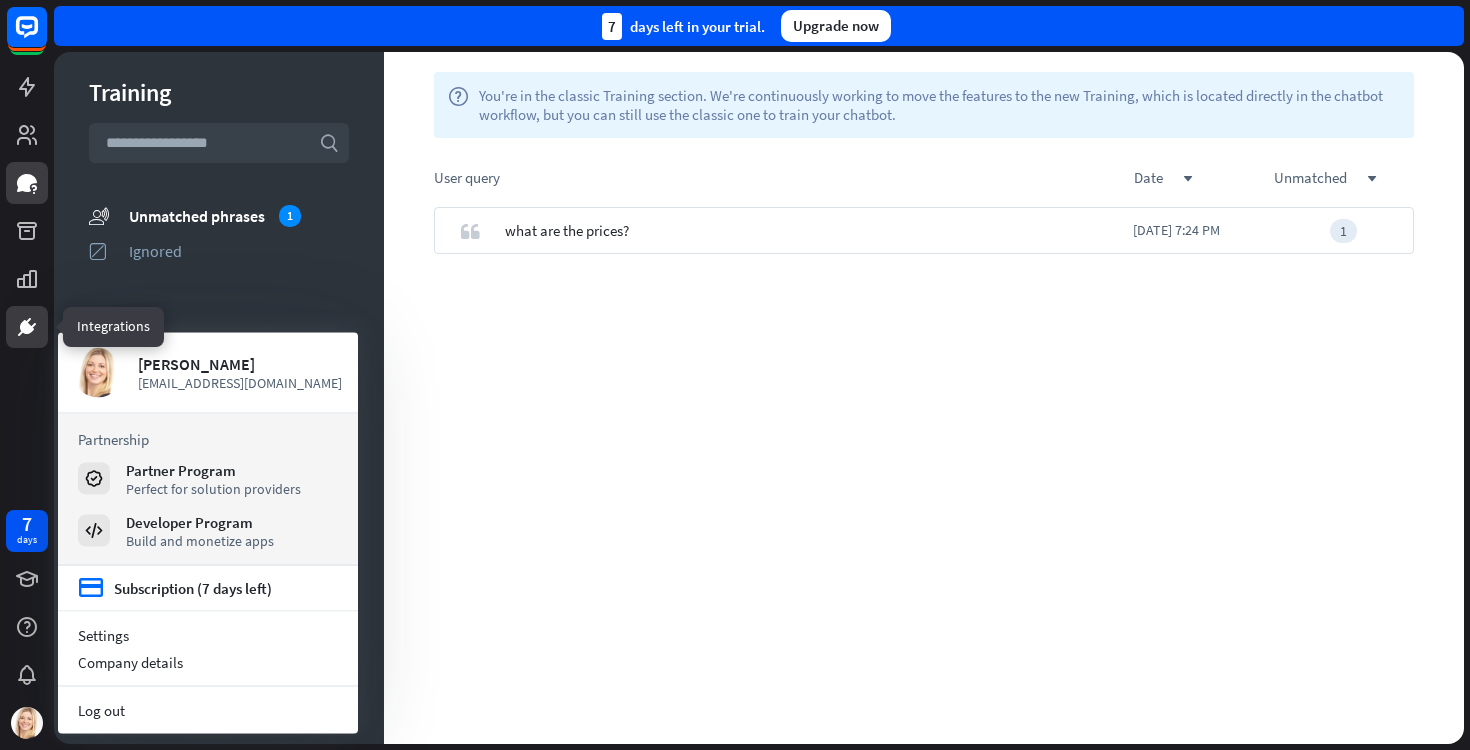 click 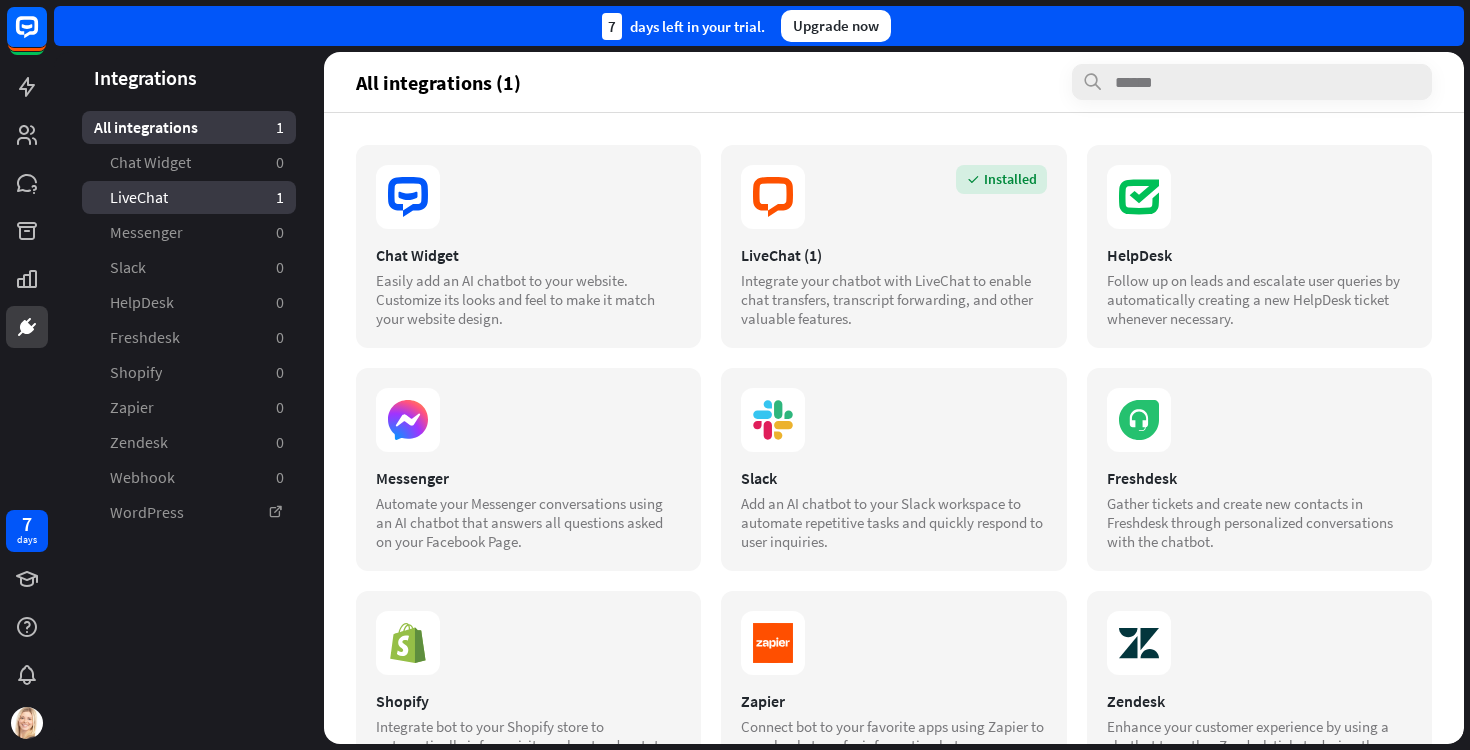 click on "LiveChat
1" at bounding box center (189, 197) 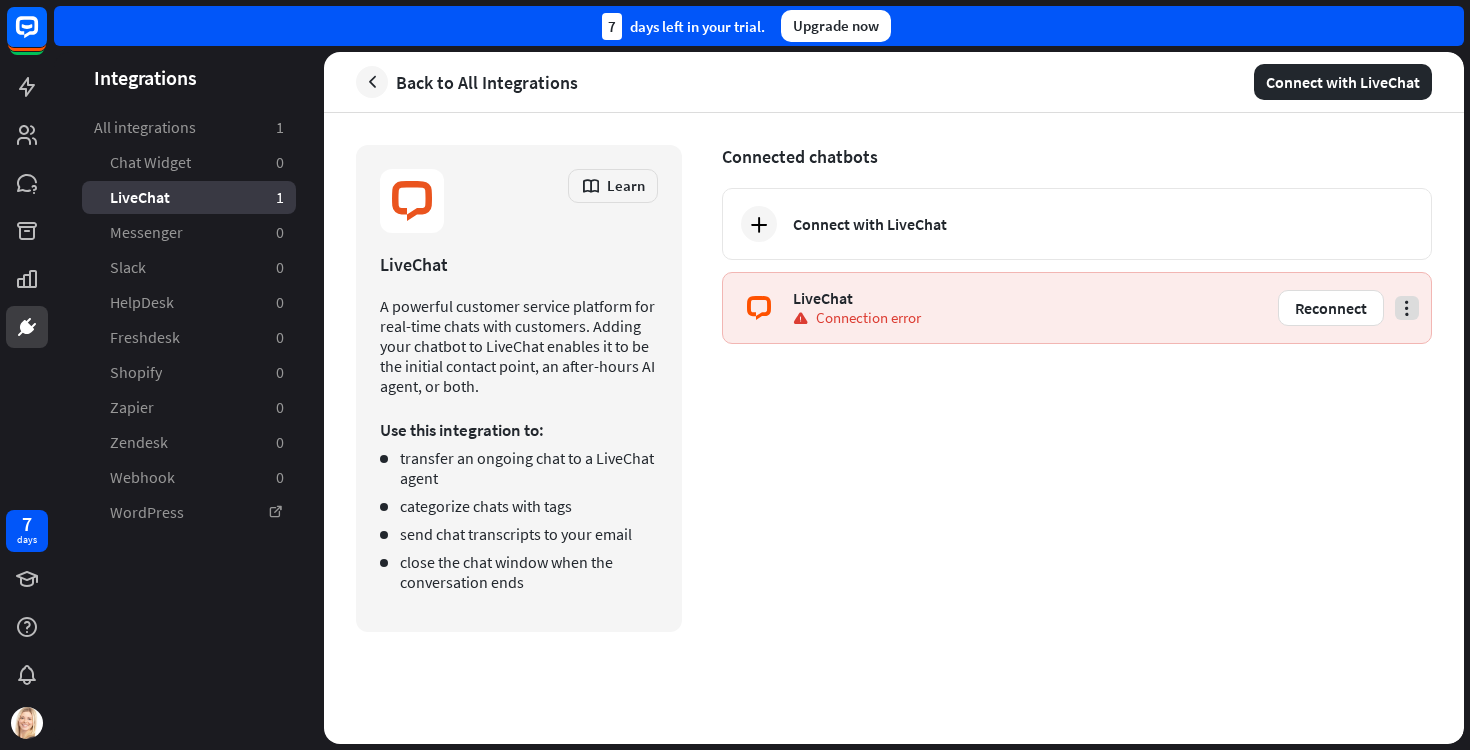 click at bounding box center (1407, 308) 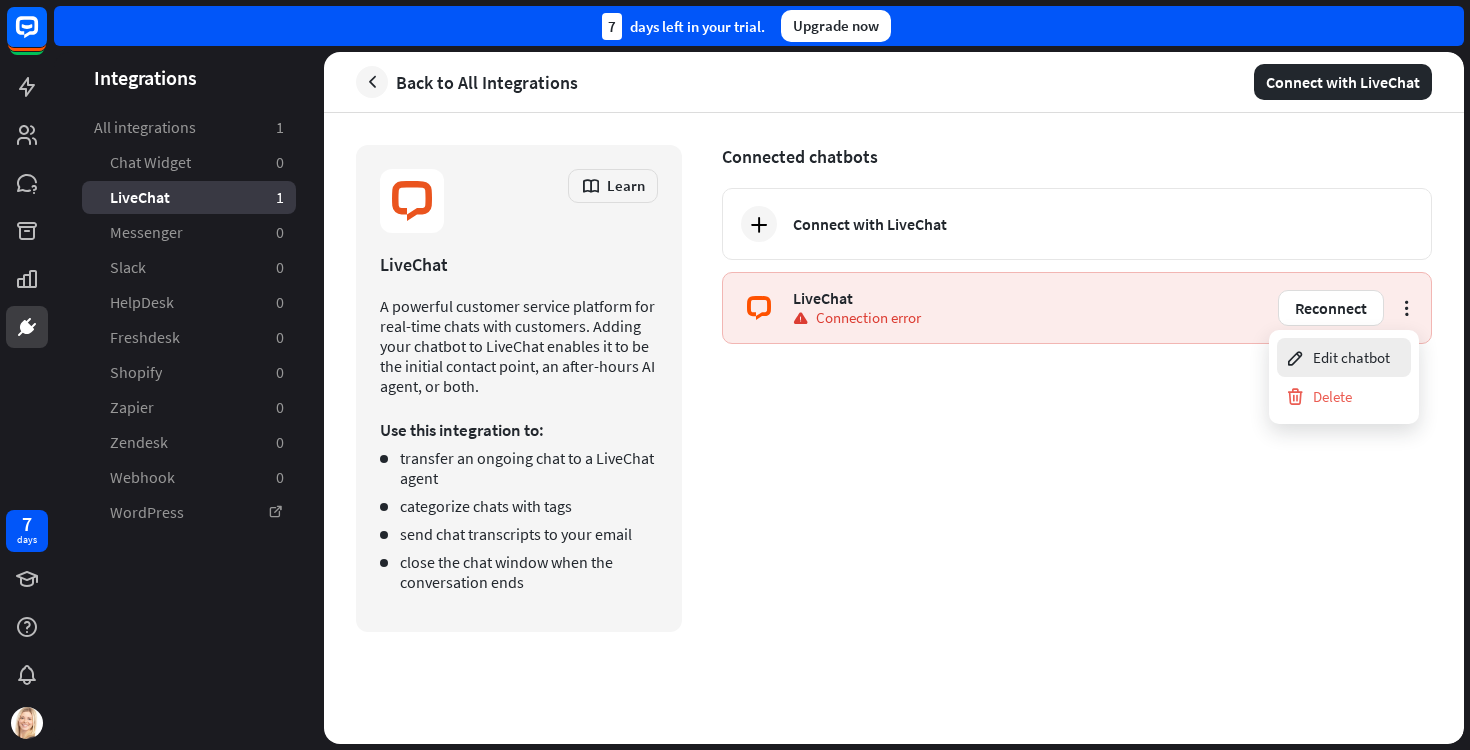 click on "Edit chatbot" at bounding box center [1337, 357] 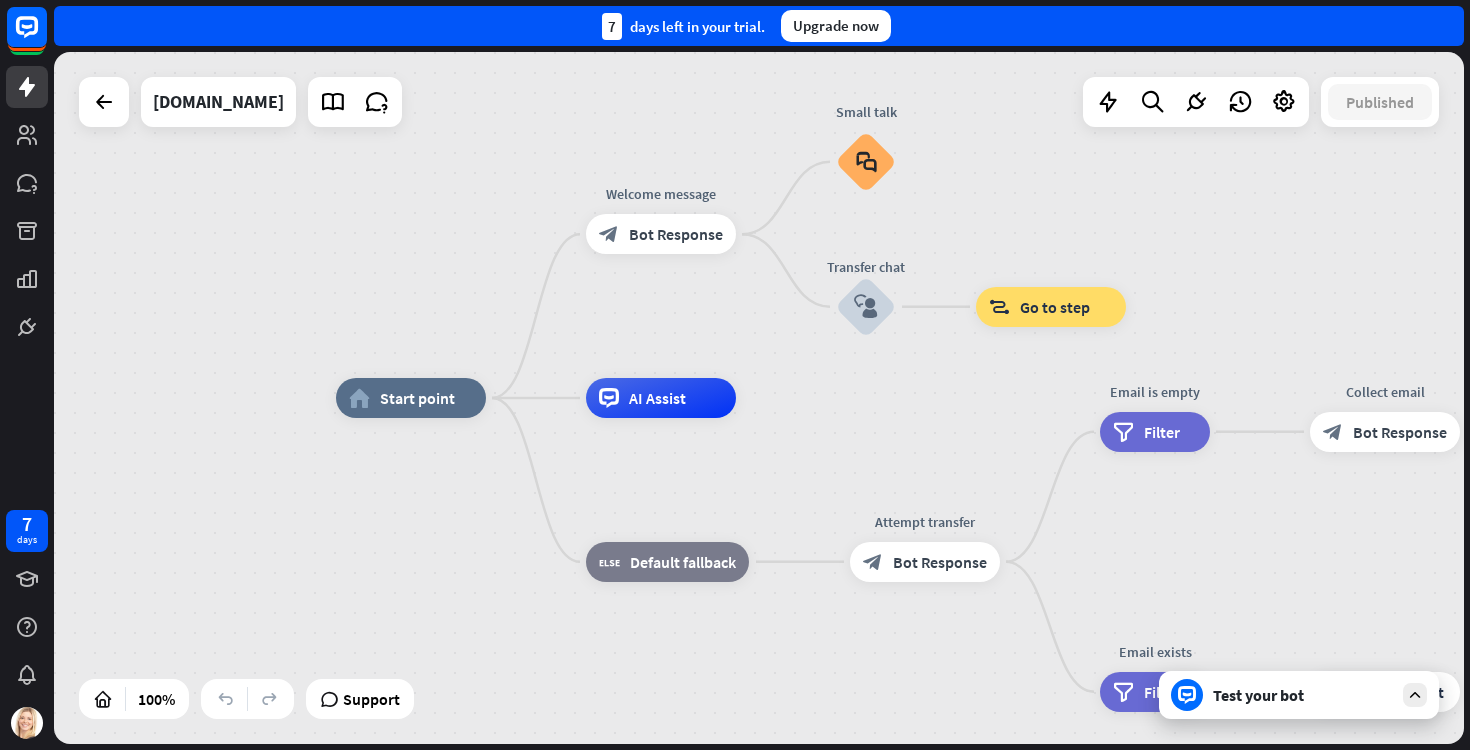 click at bounding box center (104, 102) 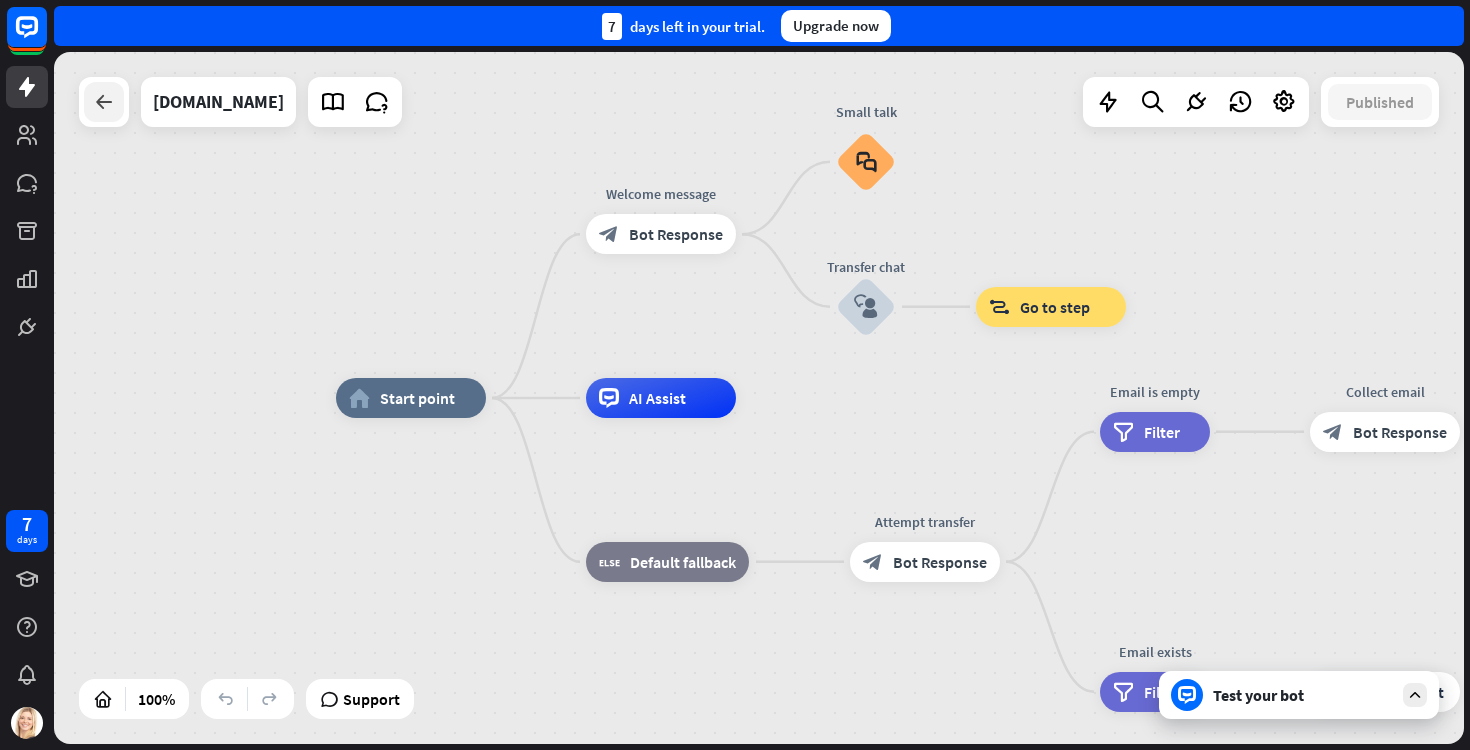 click at bounding box center [104, 102] 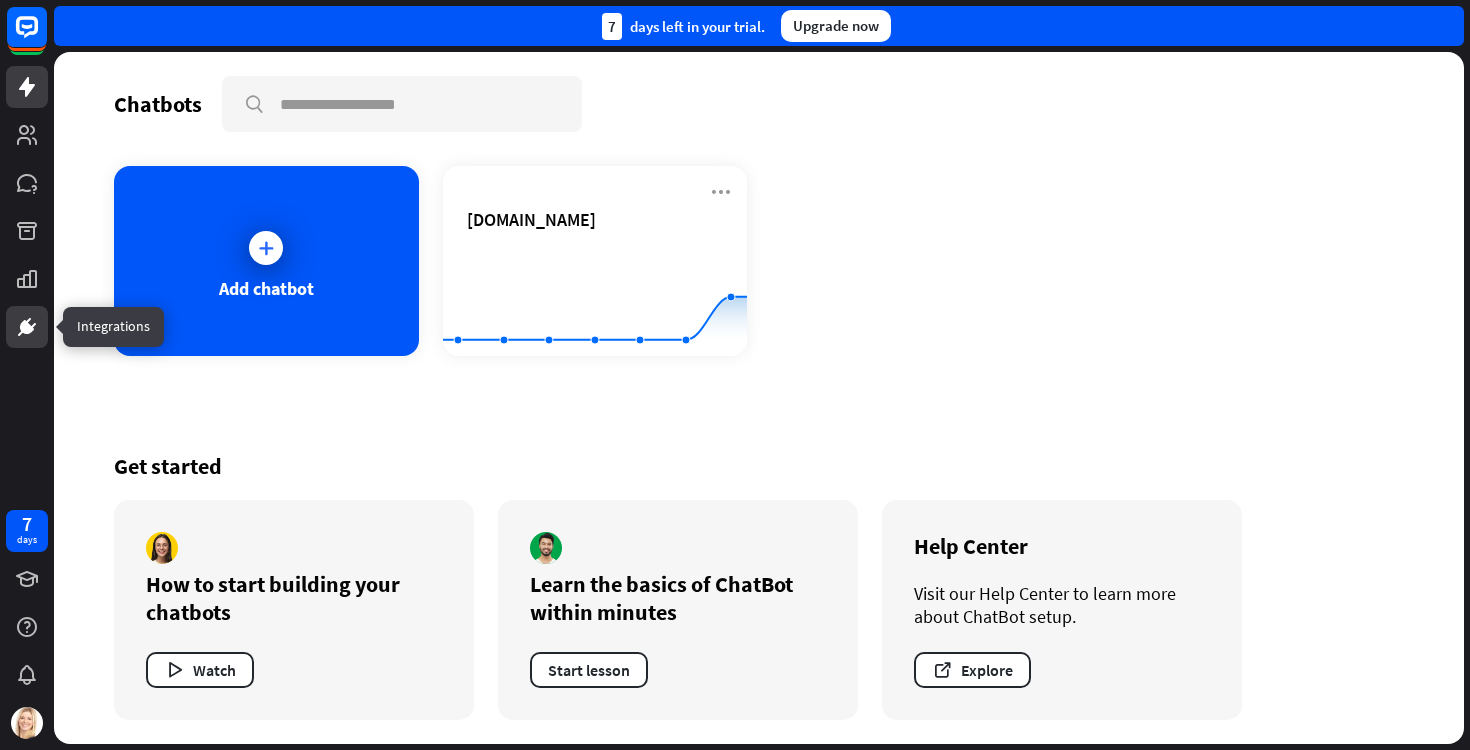 click 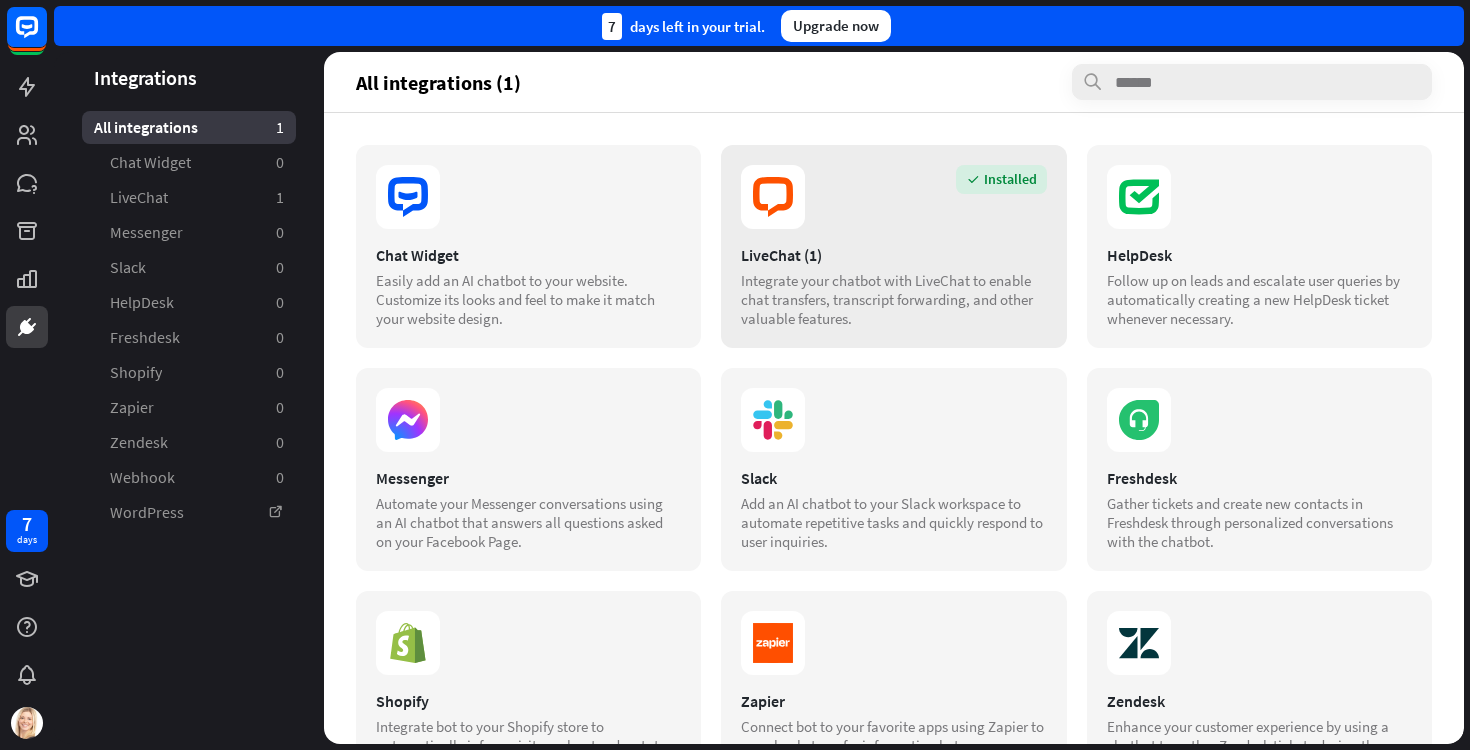 click on "Installed
LiveChat
(1)
Integrate your chatbot with LiveChat to enable chat transfers, transcript forwarding, and other valuable features." at bounding box center [893, 246] 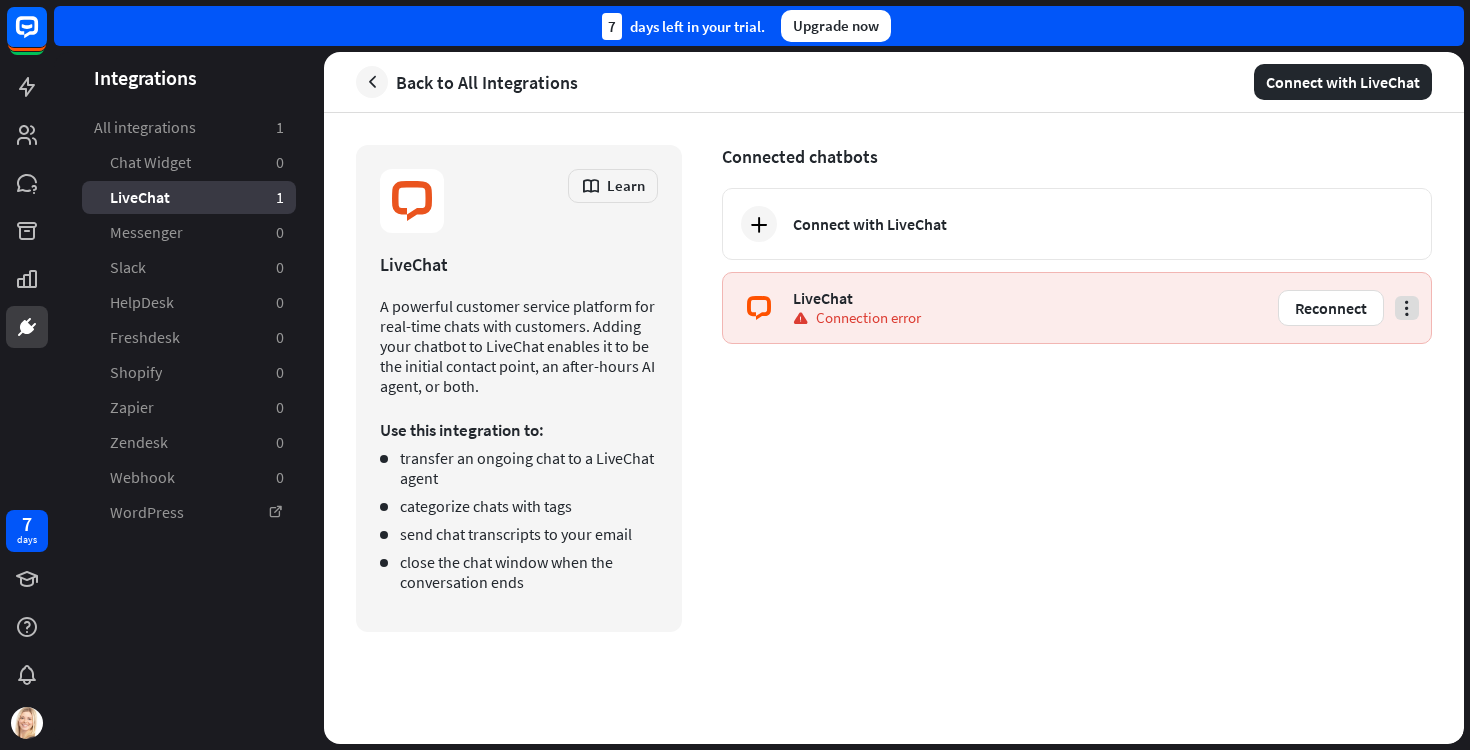 click at bounding box center [1407, 308] 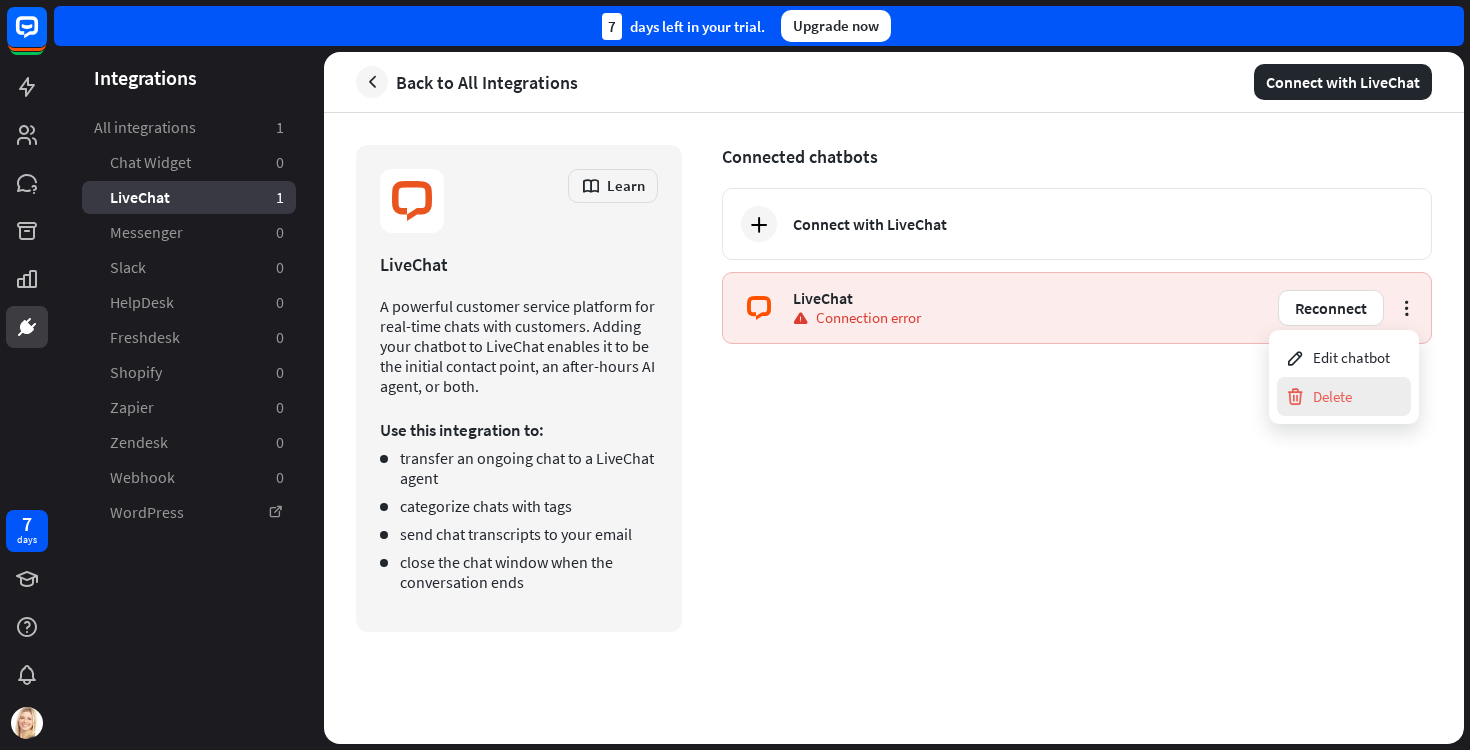 click on "Delete" at bounding box center (1318, 396) 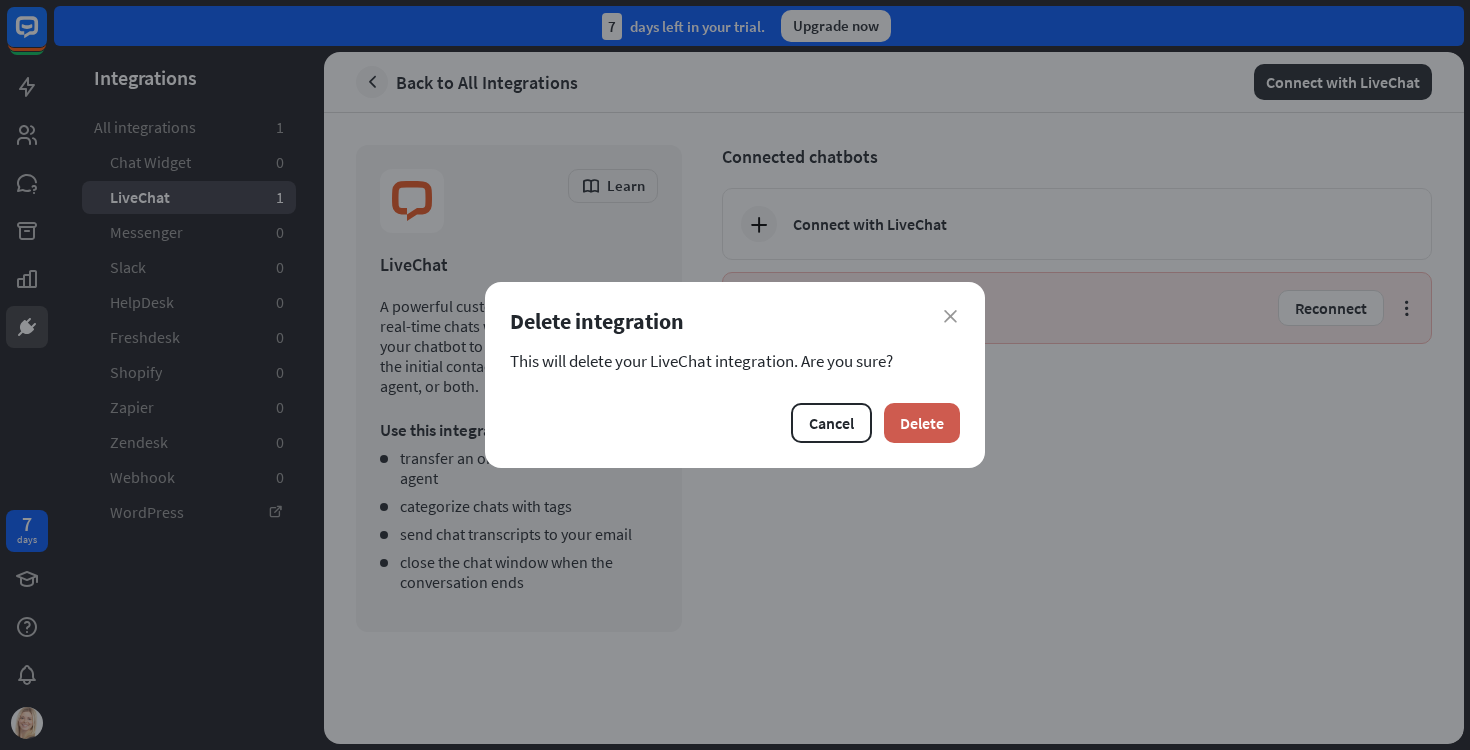 click on "Delete" at bounding box center [922, 423] 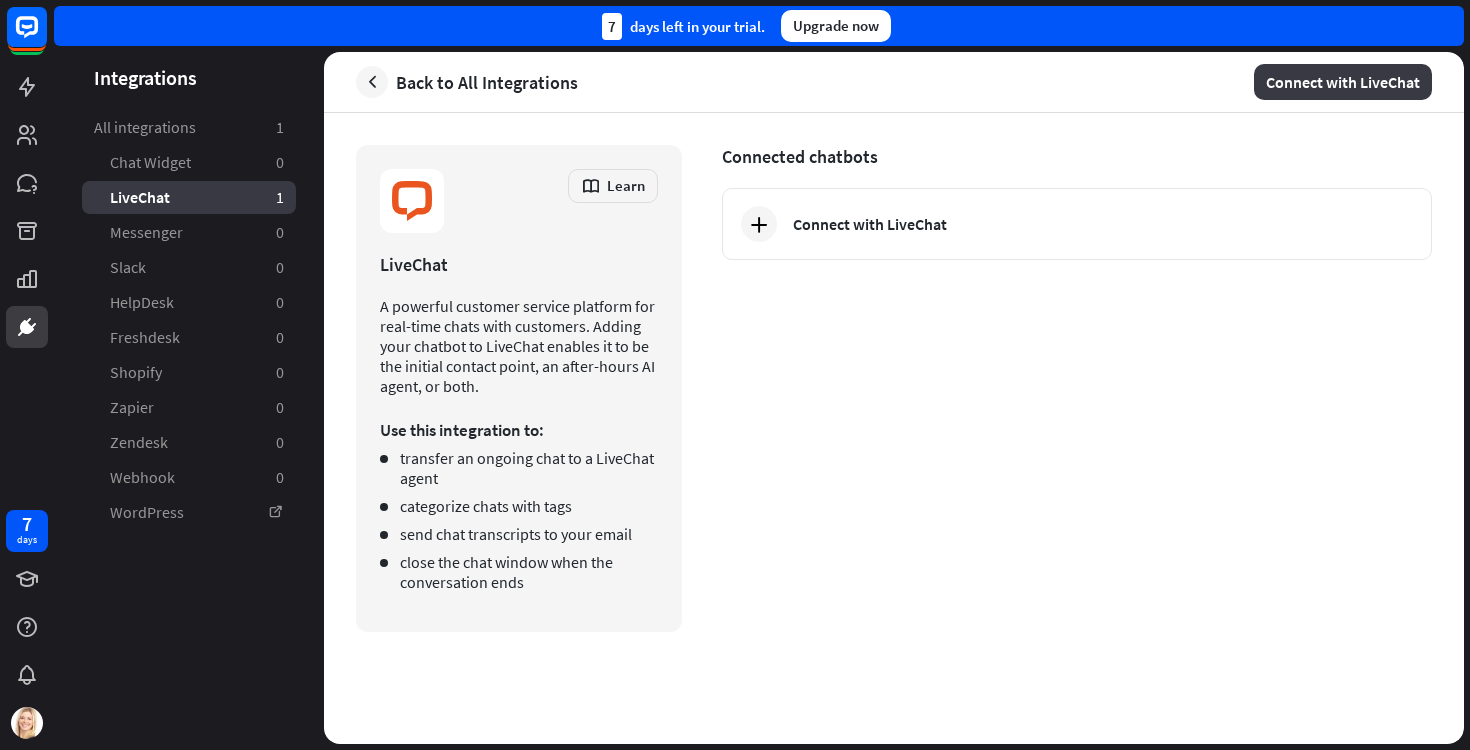 click on "Connect with LiveChat" at bounding box center (1343, 82) 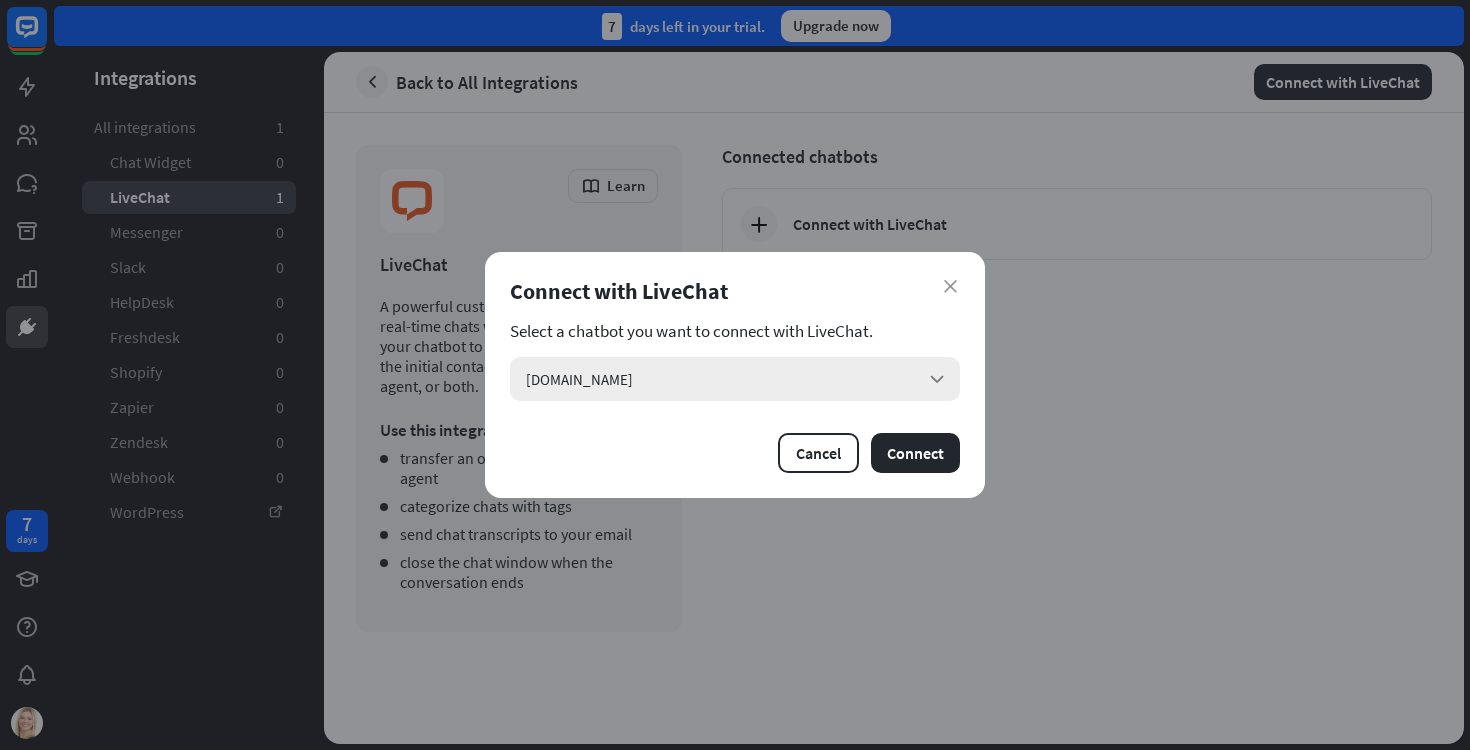 click on "[DOMAIN_NAME]
arrow_down" at bounding box center (735, 379) 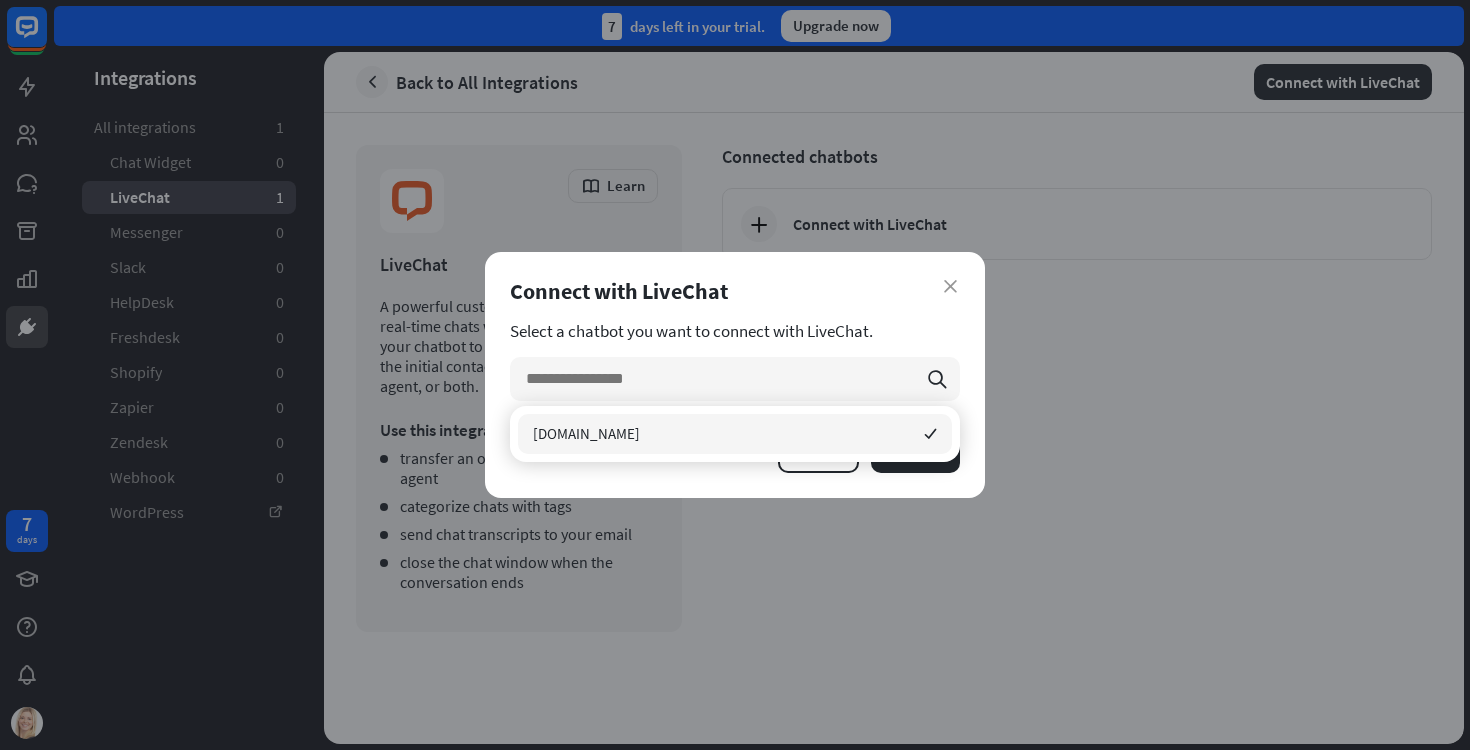 click on "Connect with LiveChat" at bounding box center [735, 291] 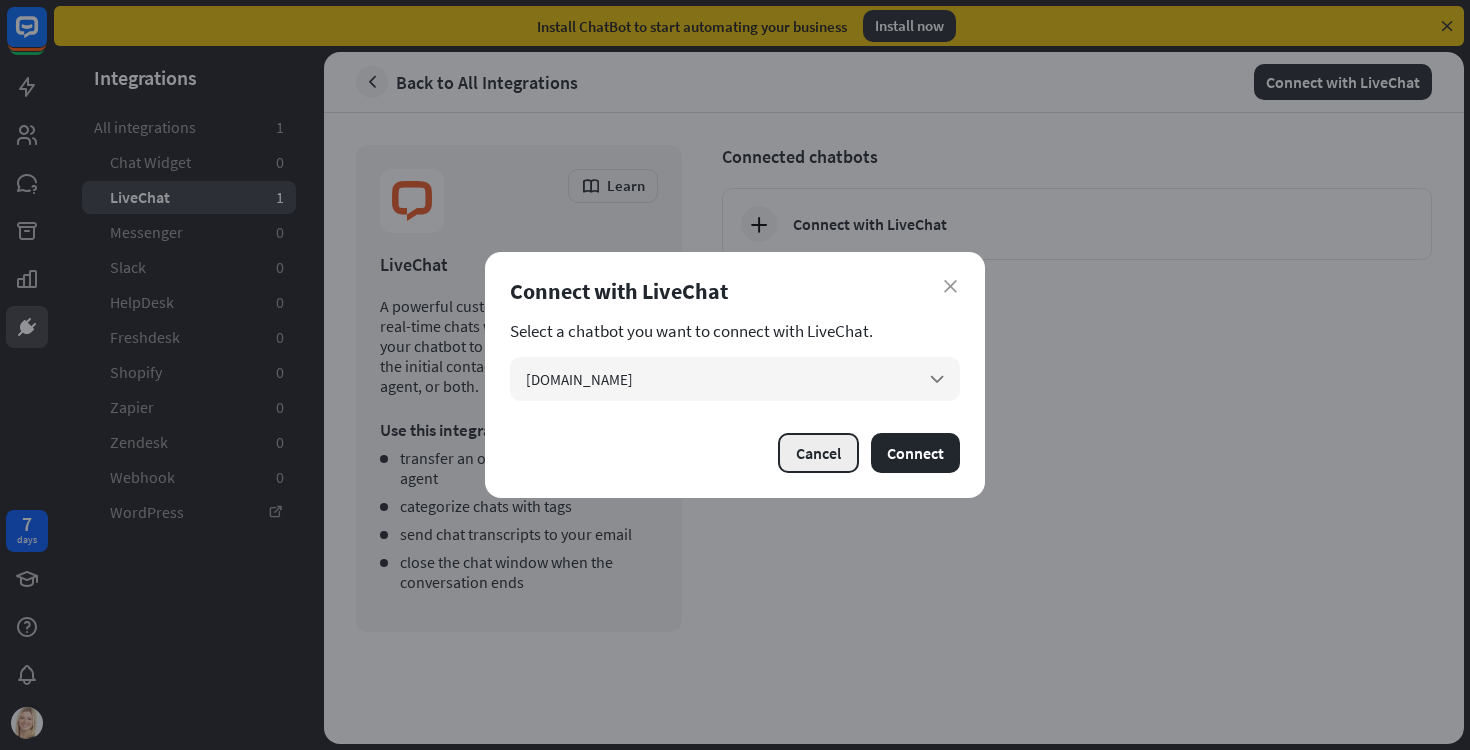 click on "Cancel" at bounding box center [818, 453] 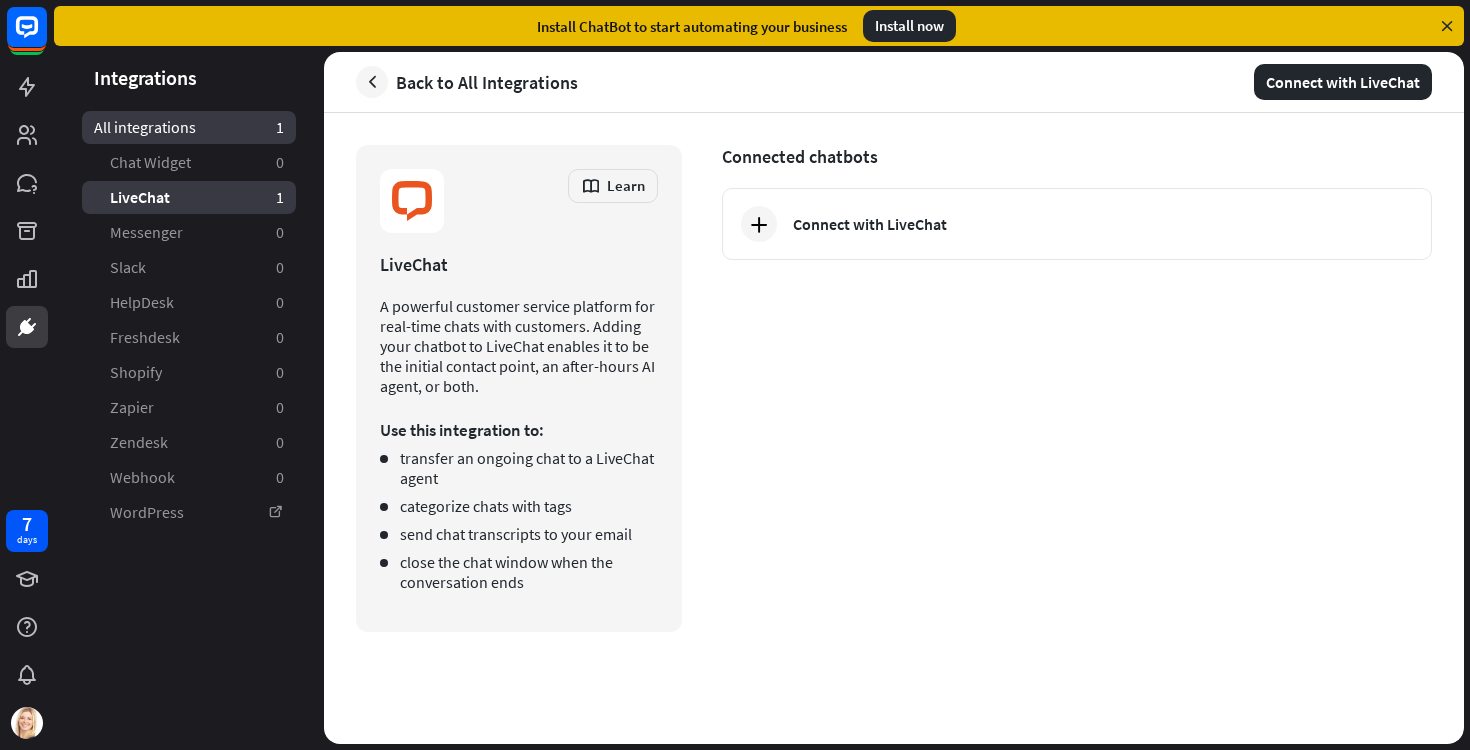 click on "All integrations" at bounding box center [145, 127] 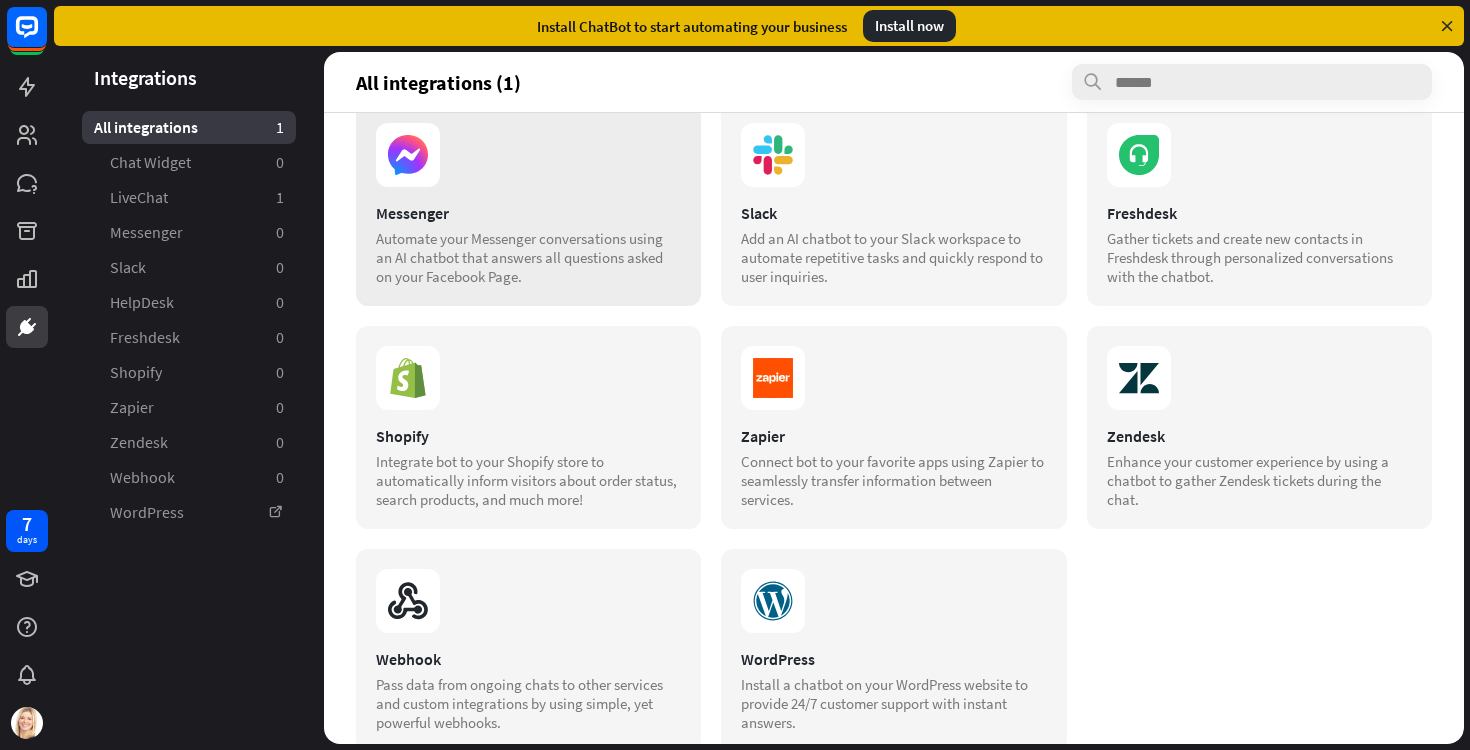 scroll, scrollTop: 305, scrollLeft: 0, axis: vertical 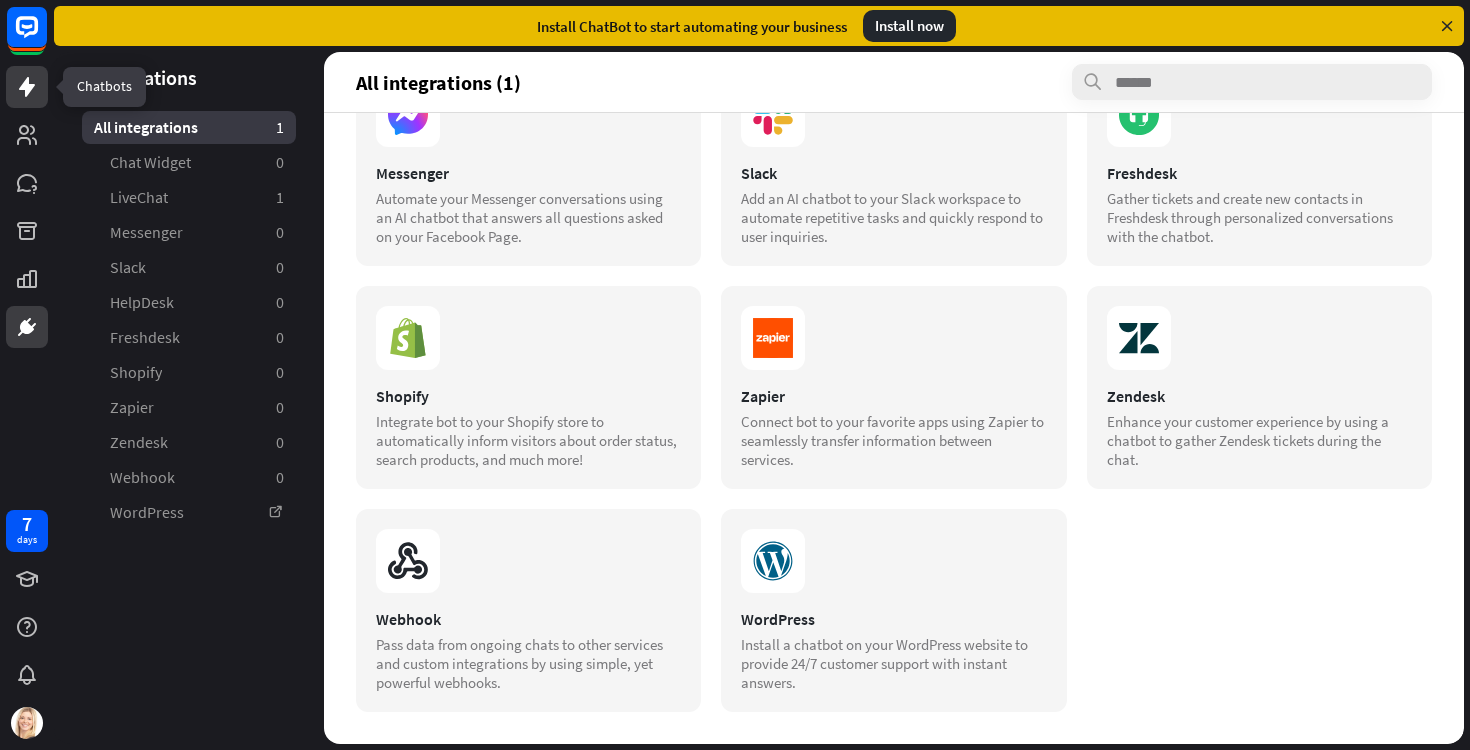 click 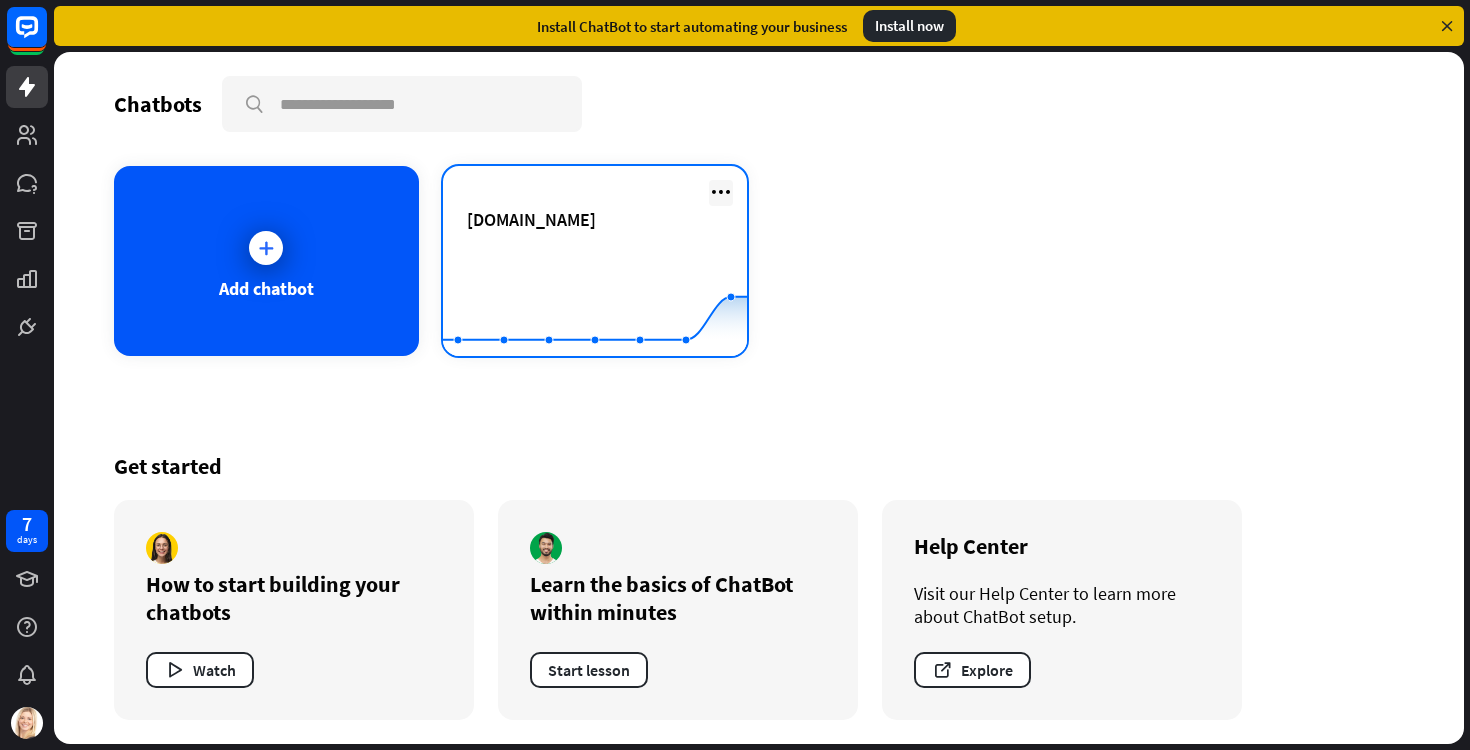 click at bounding box center [721, 192] 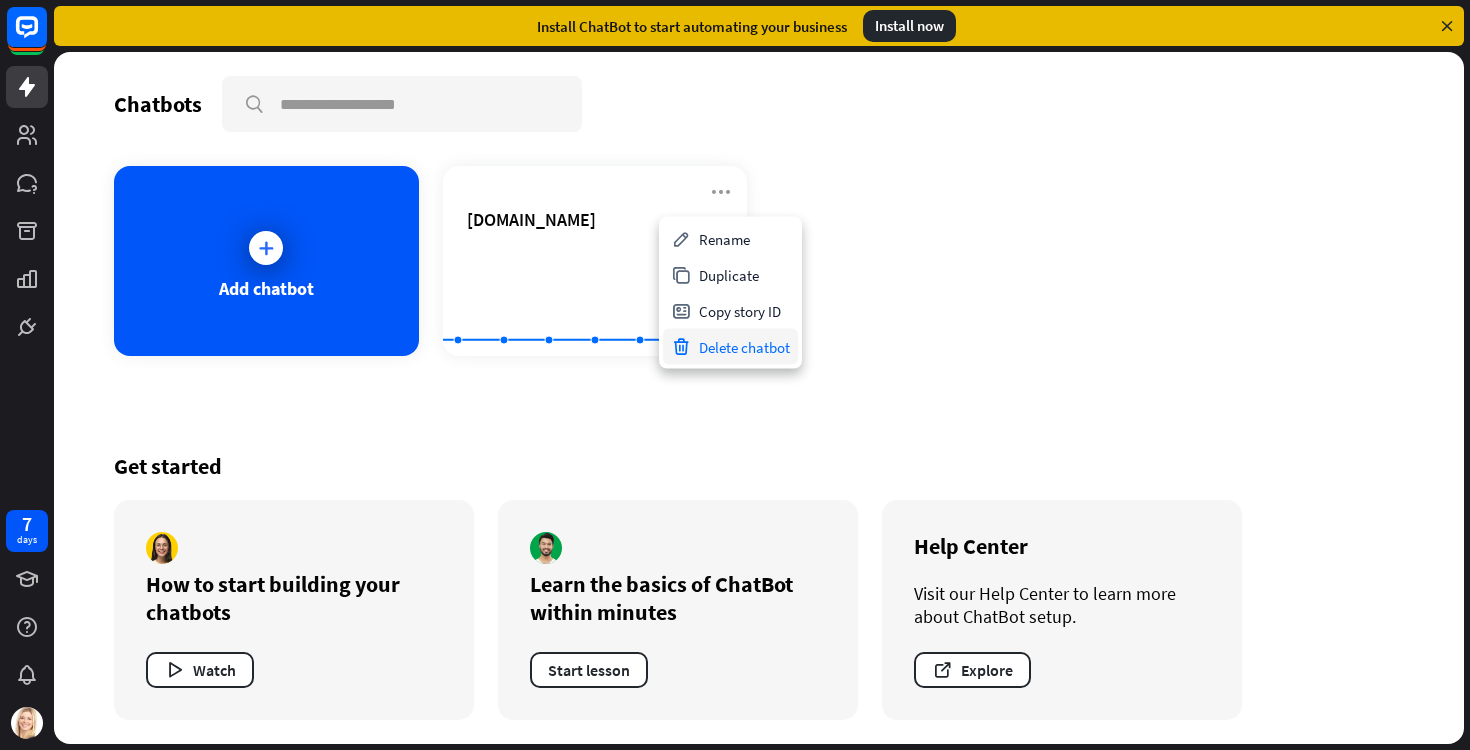 click on "Delete chatbot" at bounding box center [730, 347] 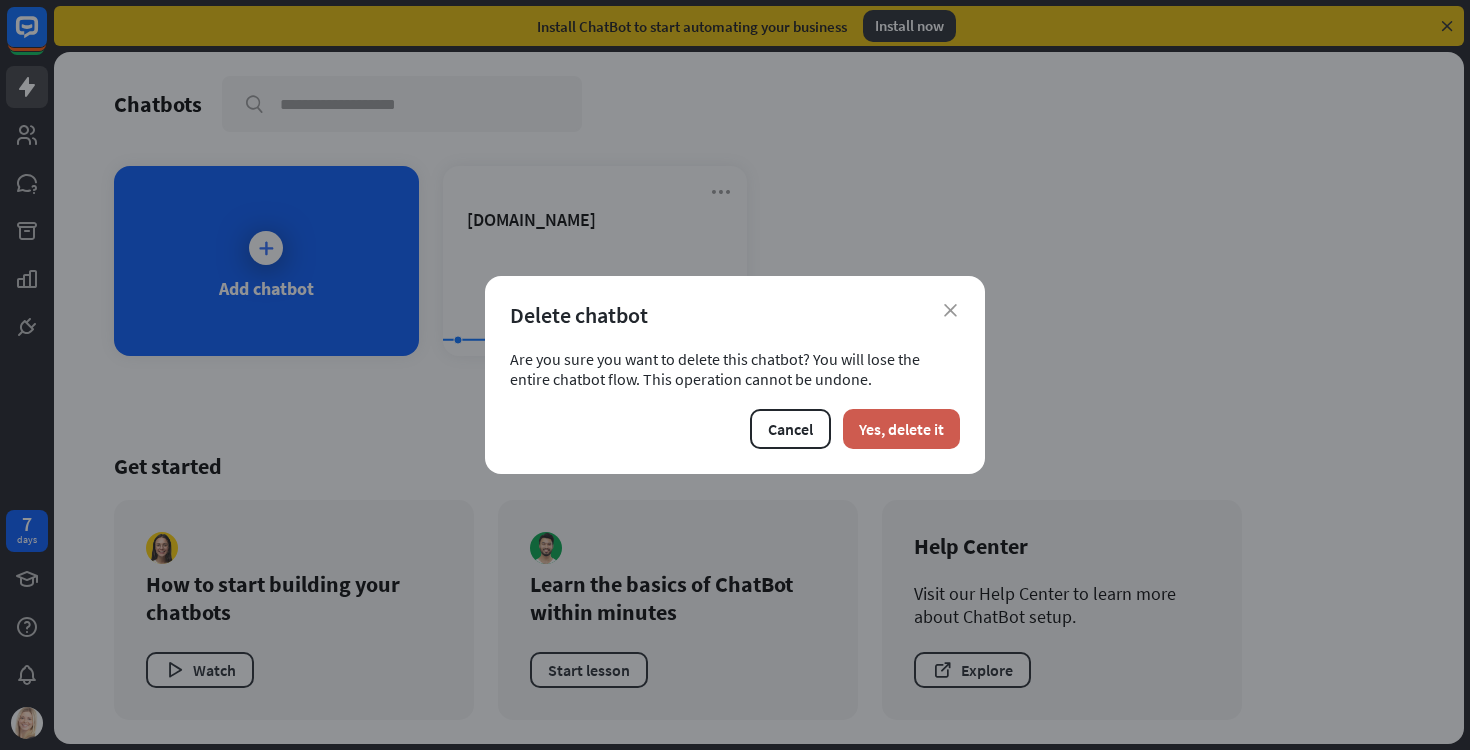 click on "Yes, delete it" at bounding box center (901, 429) 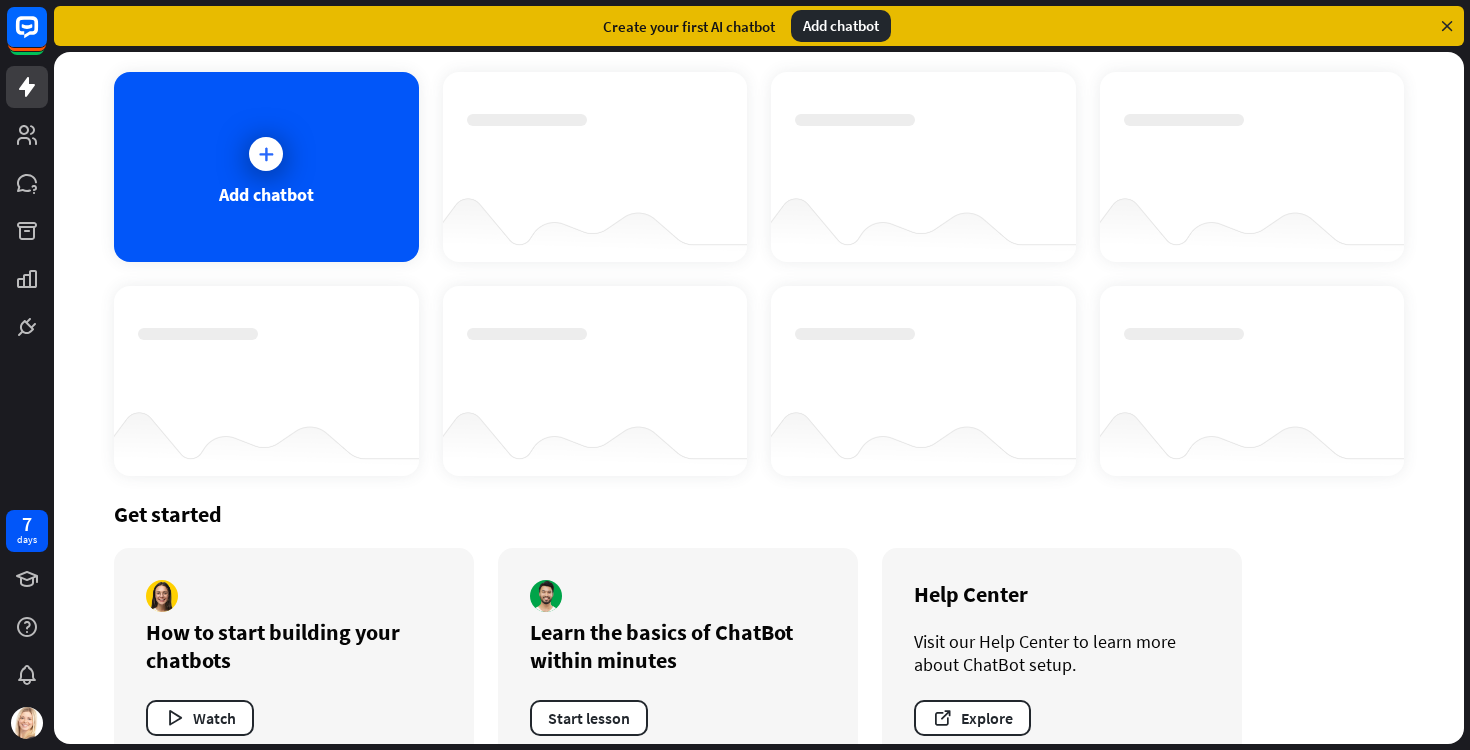 scroll, scrollTop: 142, scrollLeft: 0, axis: vertical 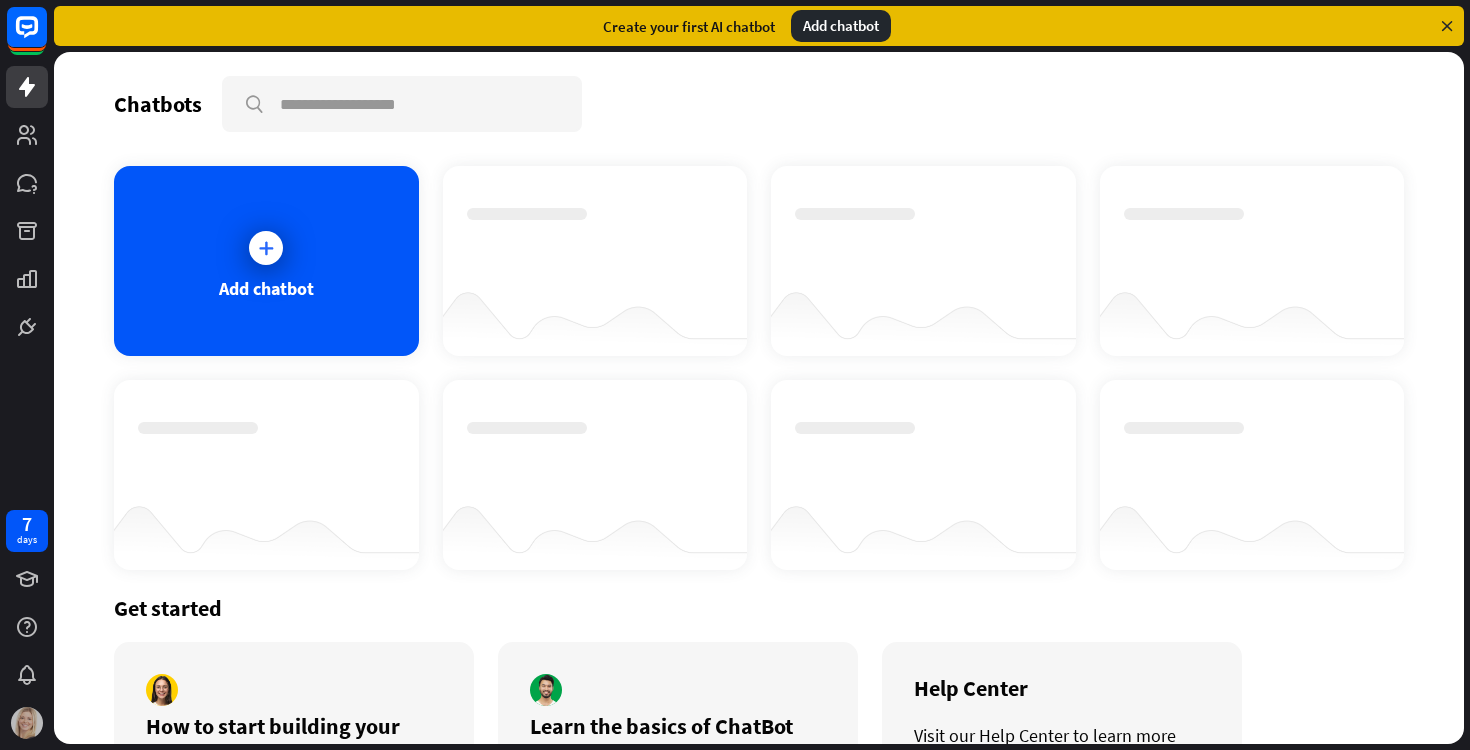 click at bounding box center [27, 723] 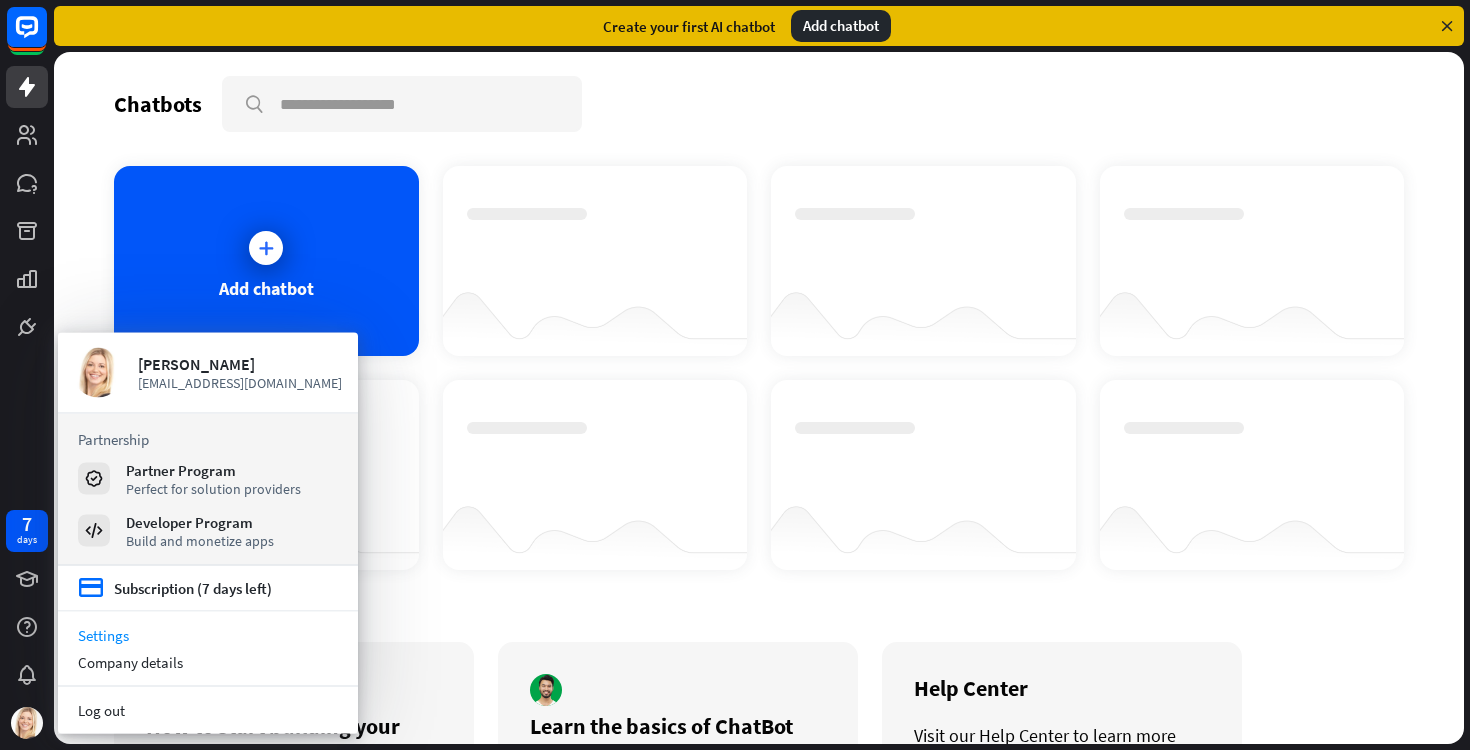 click on "Settings" at bounding box center (208, 635) 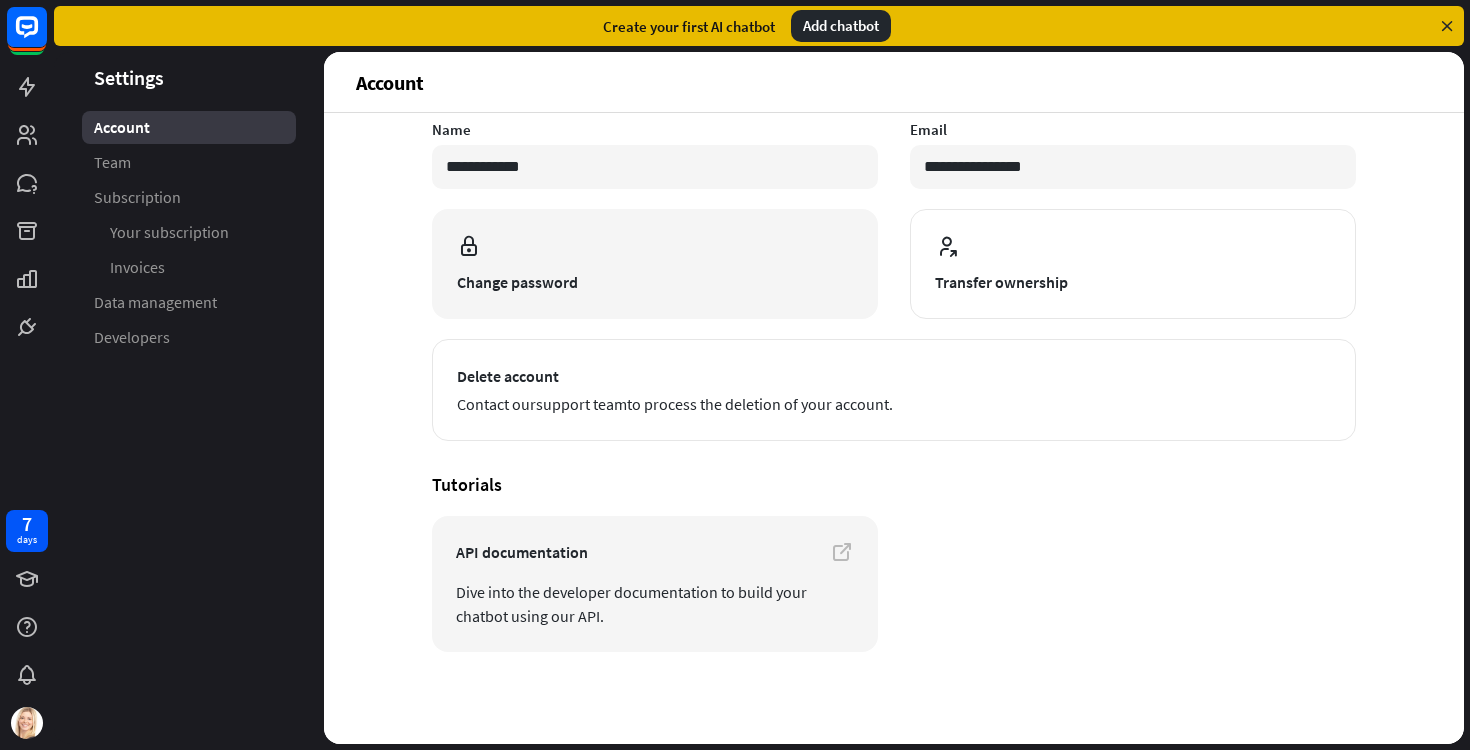 scroll, scrollTop: 0, scrollLeft: 0, axis: both 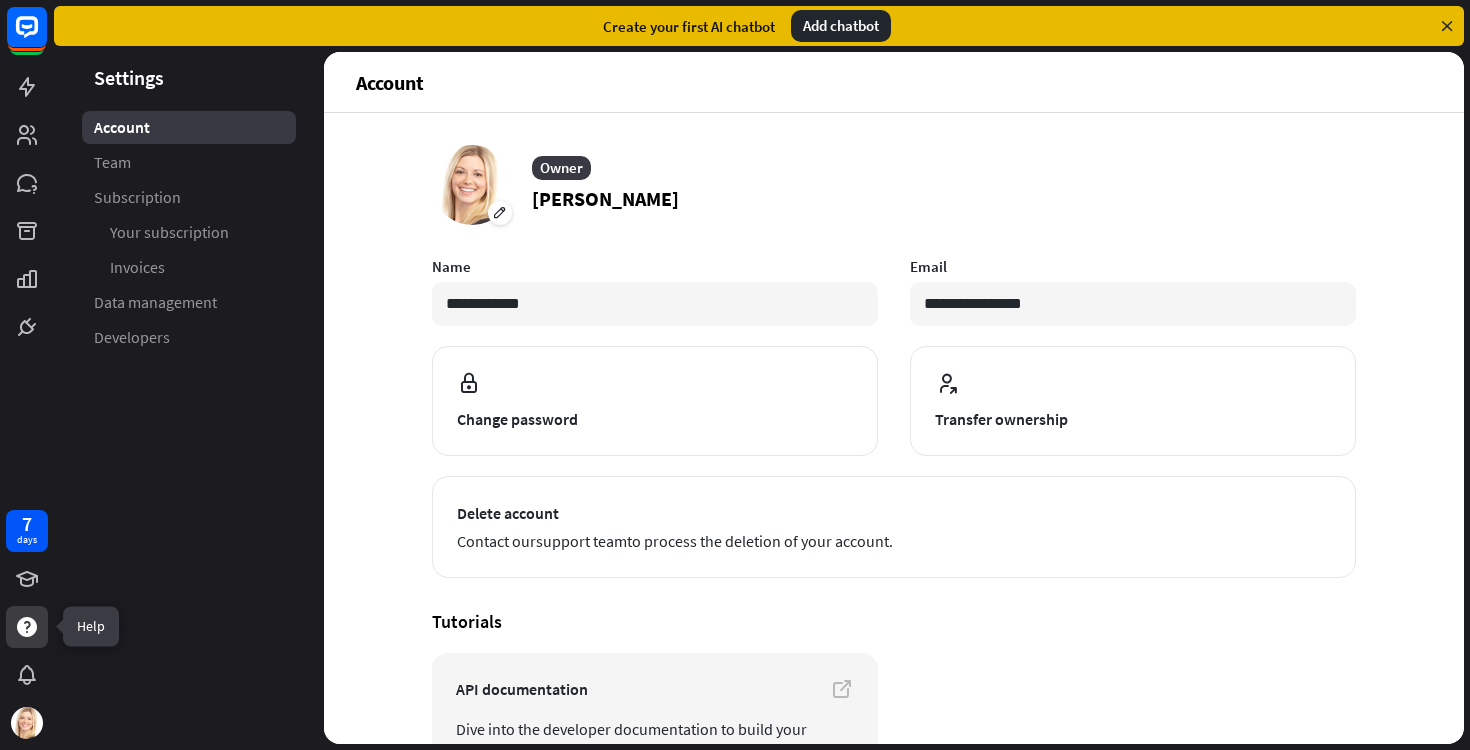 click at bounding box center (27, 627) 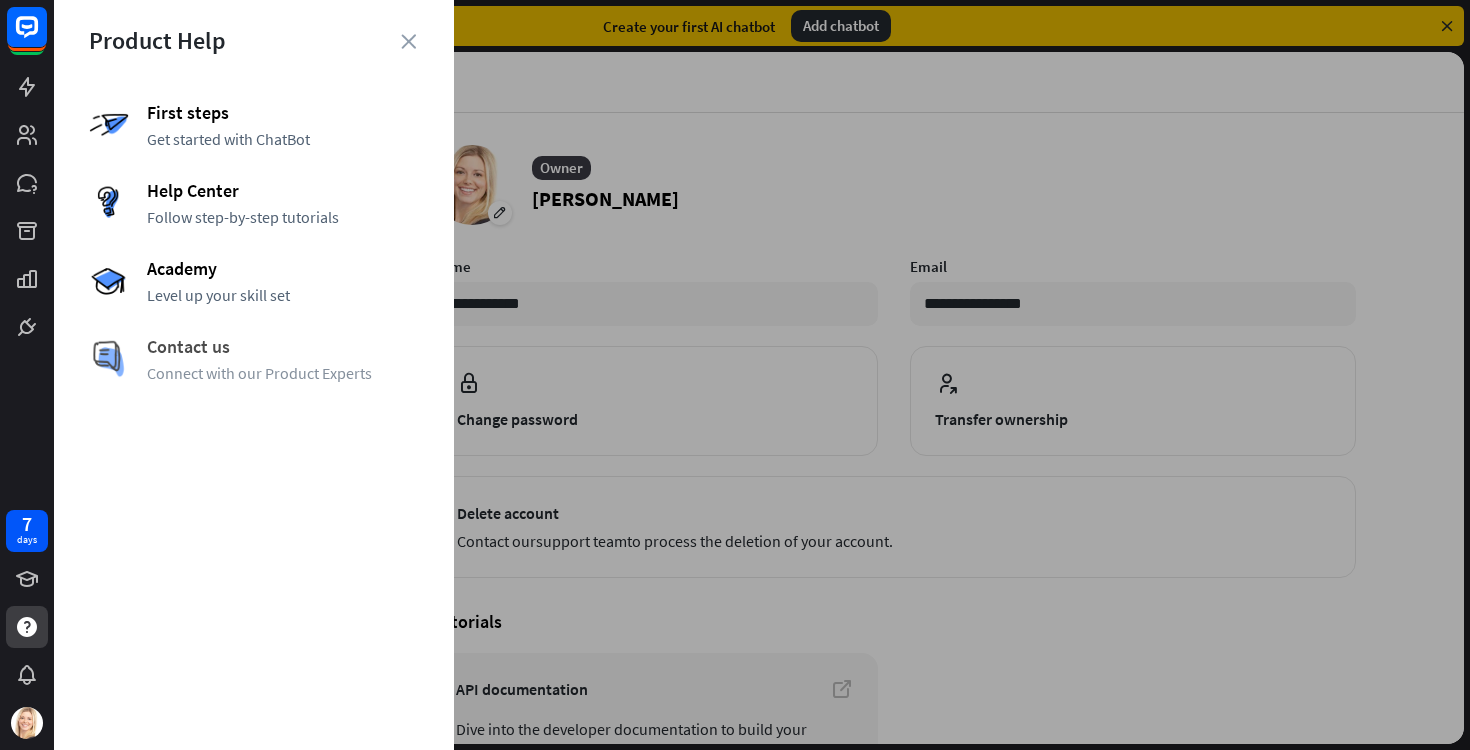 click on "Contact us   Connect with our Product Experts" at bounding box center (254, 359) 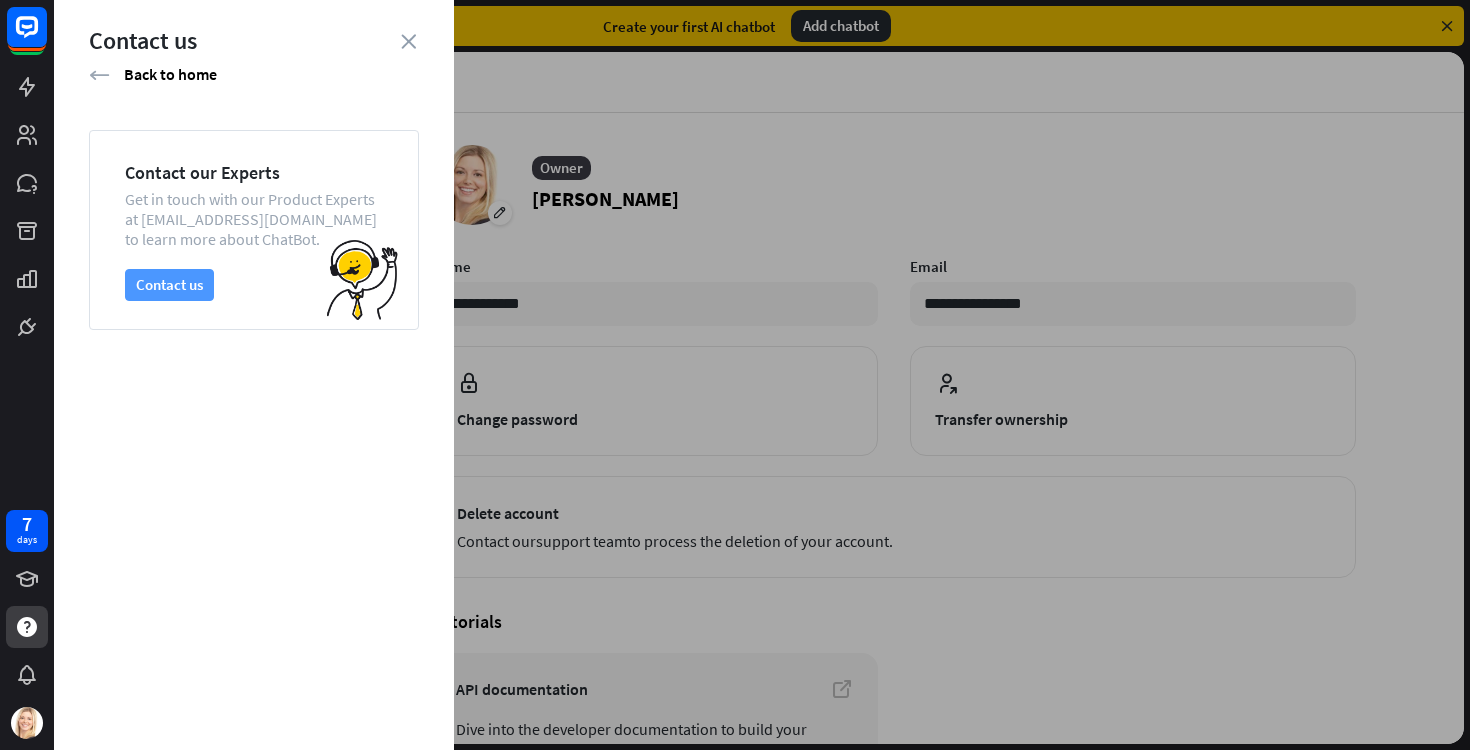click on "Contact us" at bounding box center [169, 285] 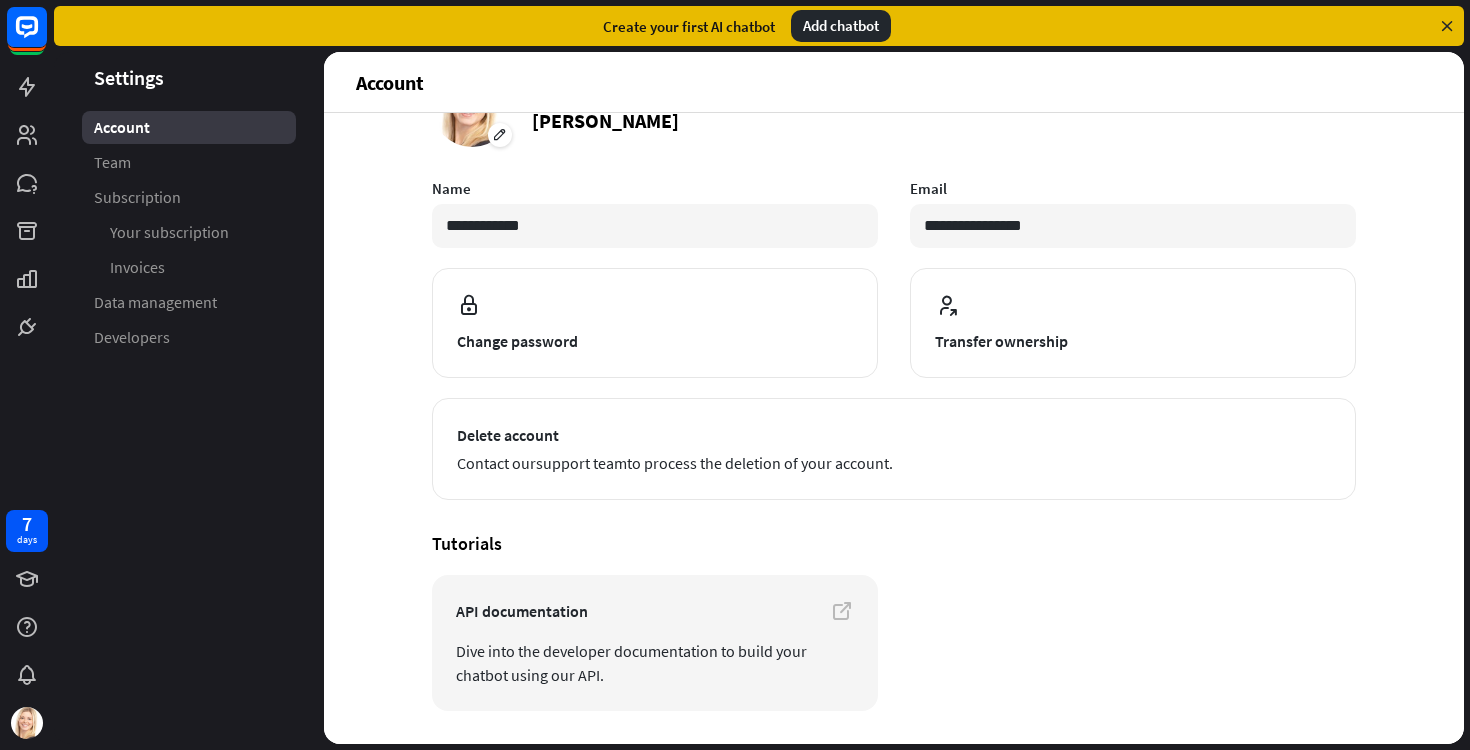 scroll, scrollTop: 105, scrollLeft: 0, axis: vertical 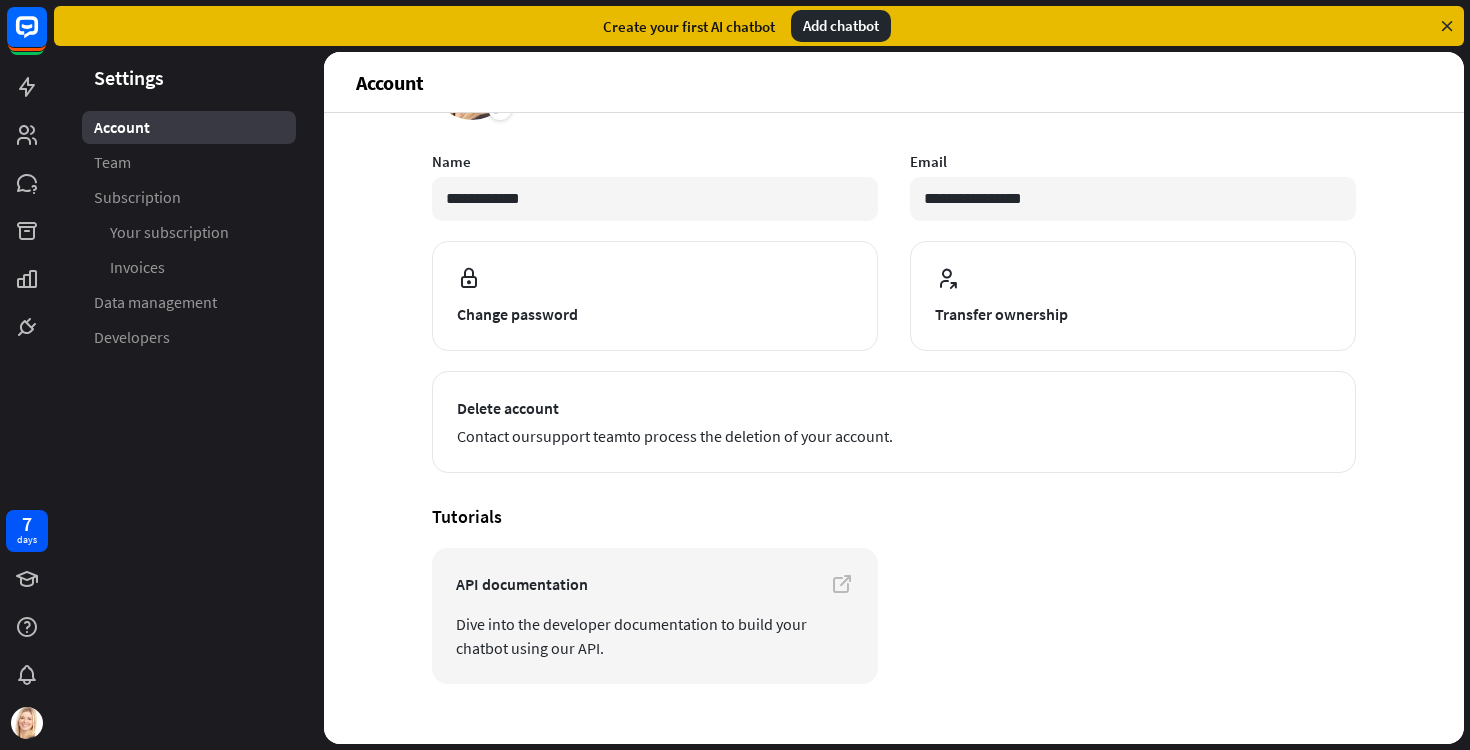 click on "Settings
Account
Team
Subscription
Your subscription
Invoices
Data management
Developers" at bounding box center [189, 398] 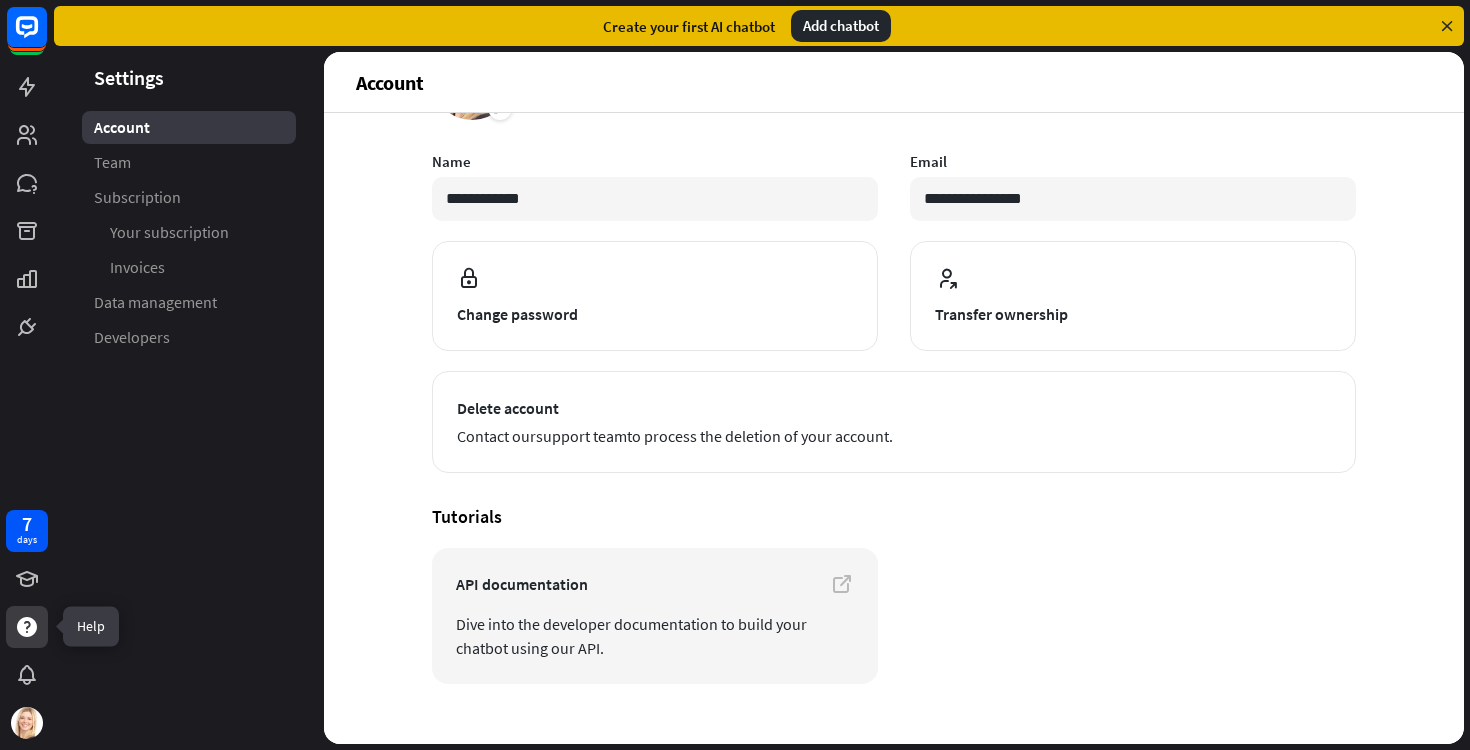 click at bounding box center [27, 627] 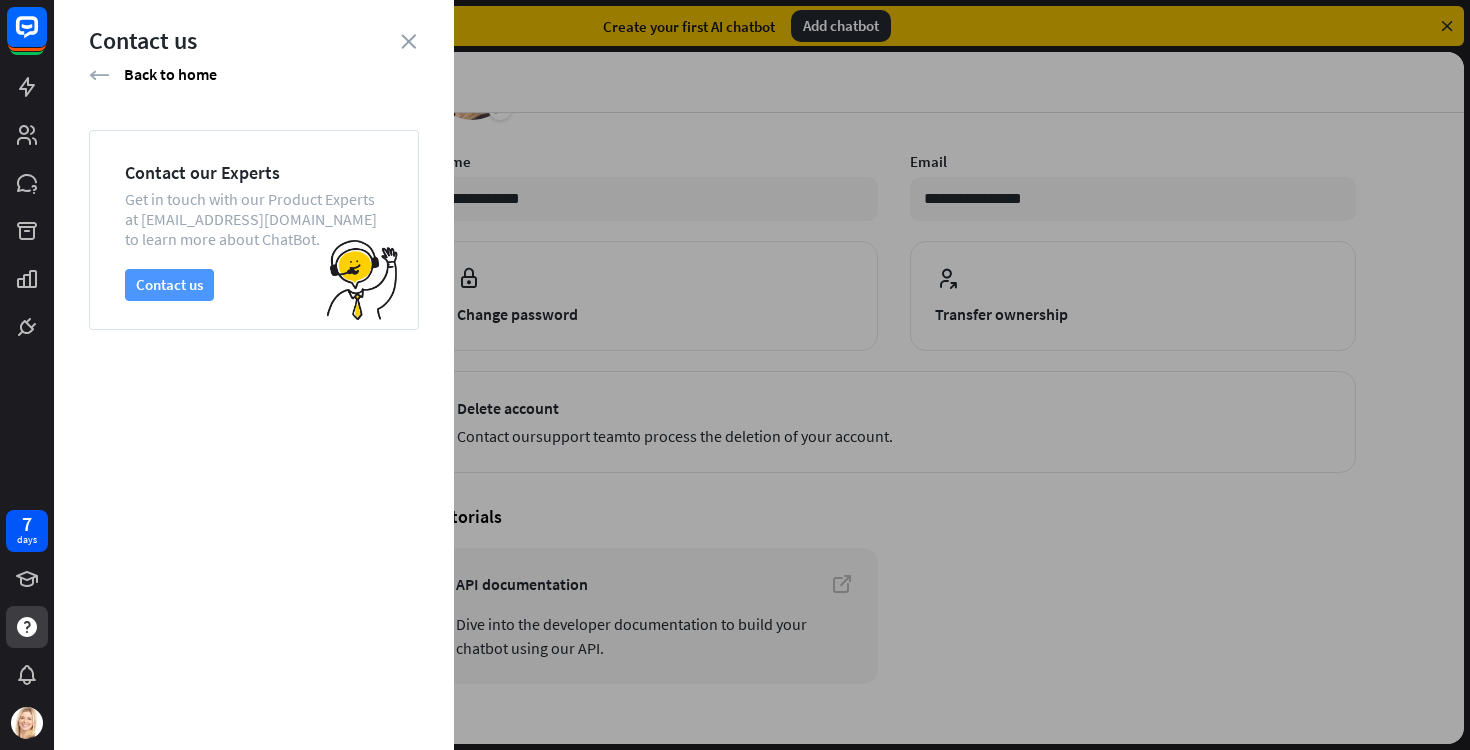 click on "Contact us" at bounding box center [169, 285] 